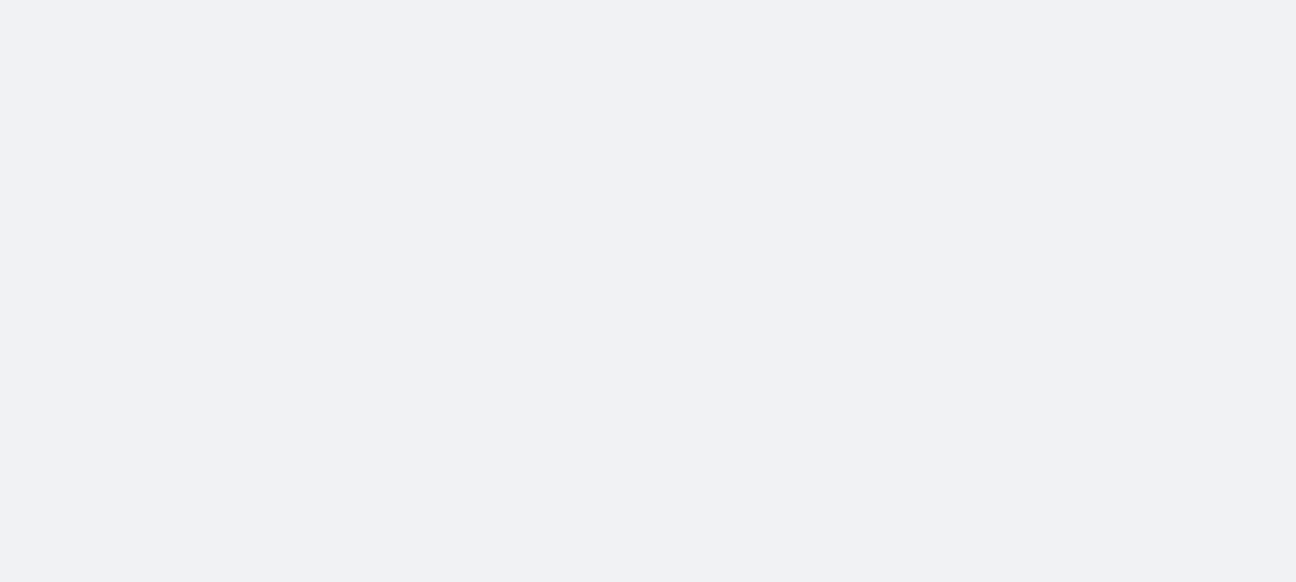 scroll, scrollTop: 0, scrollLeft: 0, axis: both 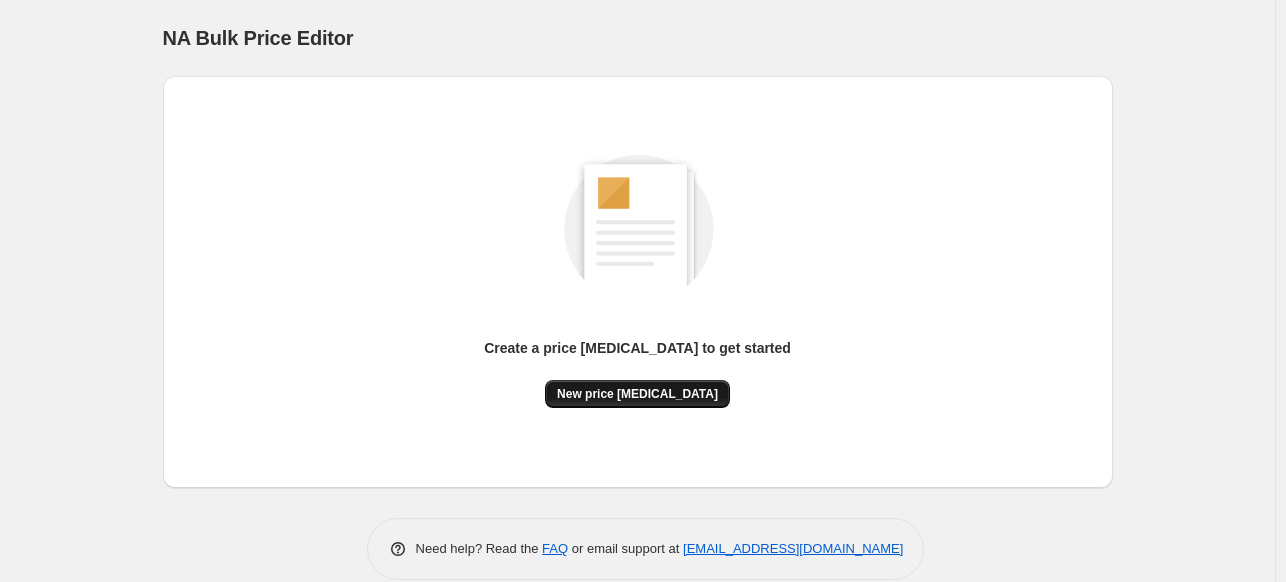 click on "New price [MEDICAL_DATA]" at bounding box center [637, 394] 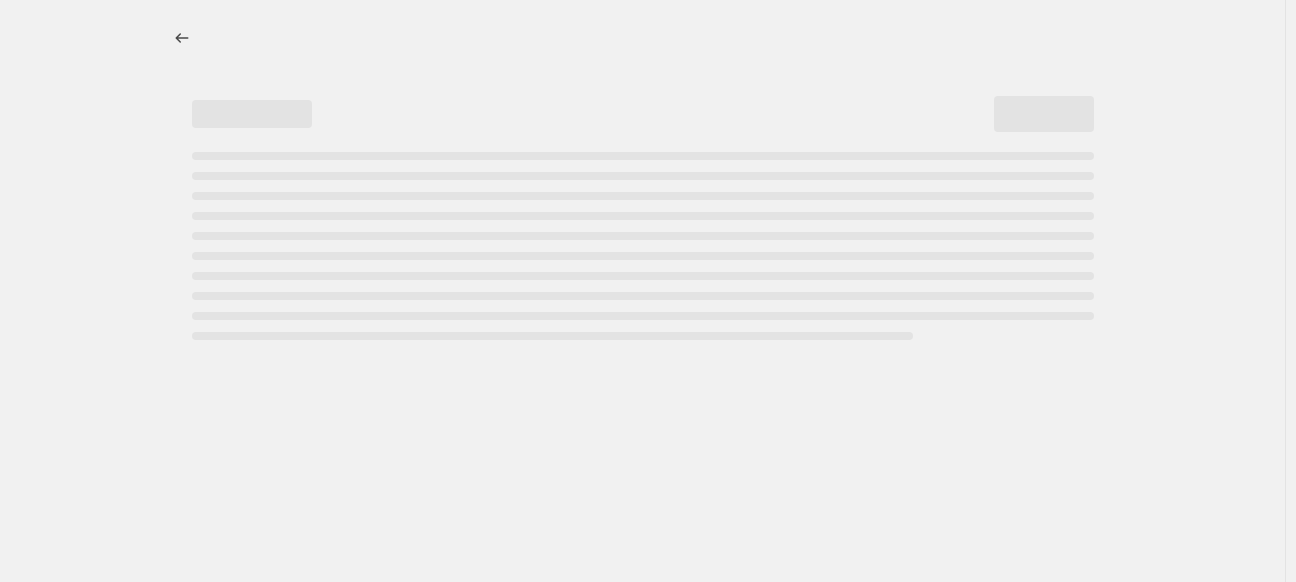 select on "percentage" 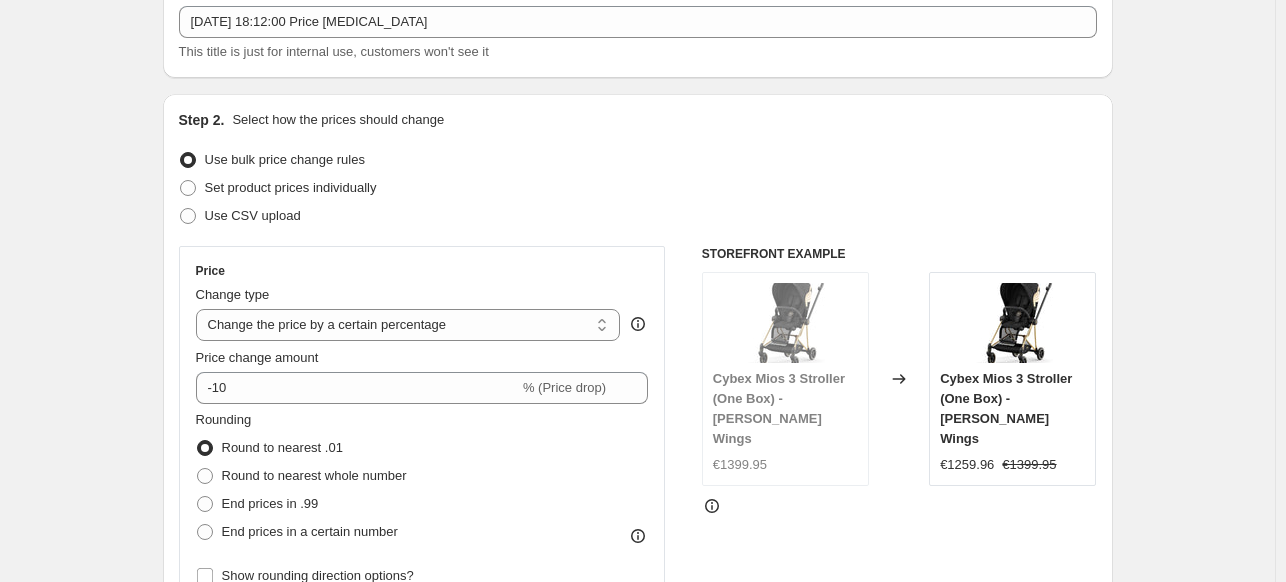 scroll, scrollTop: 240, scrollLeft: 0, axis: vertical 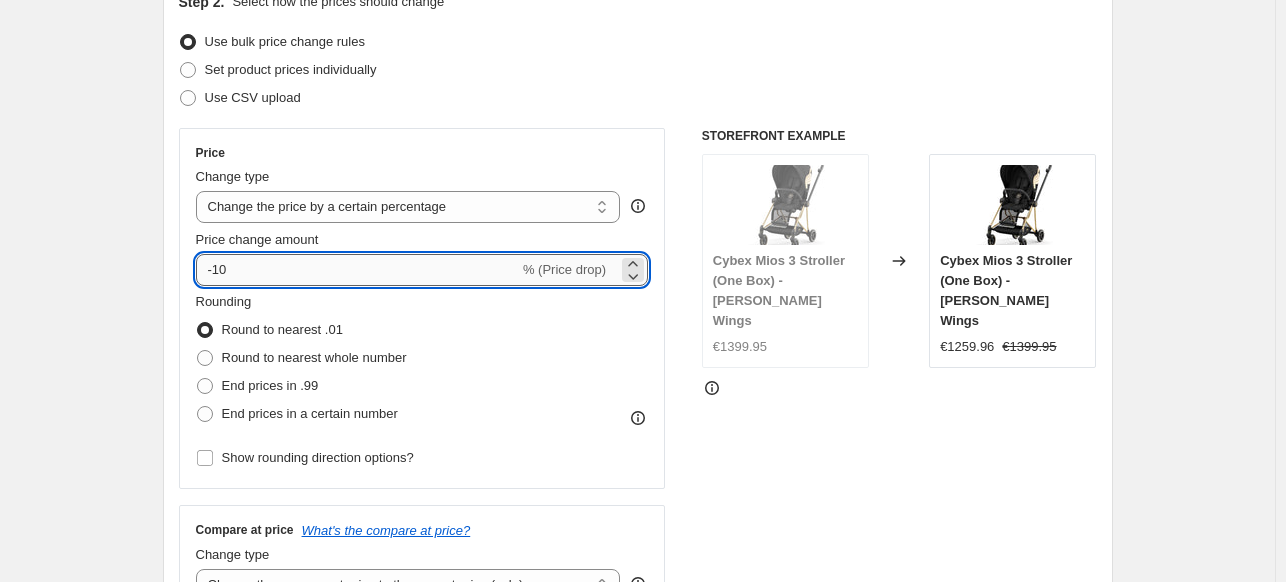 click on "-10" at bounding box center [357, 270] 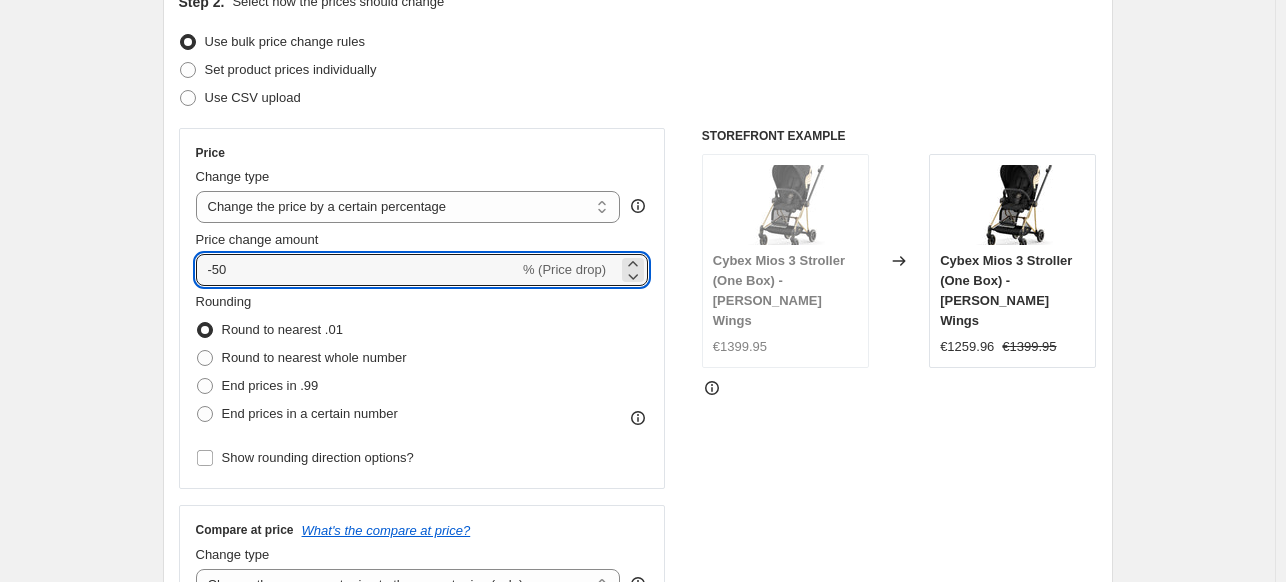 type on "-50" 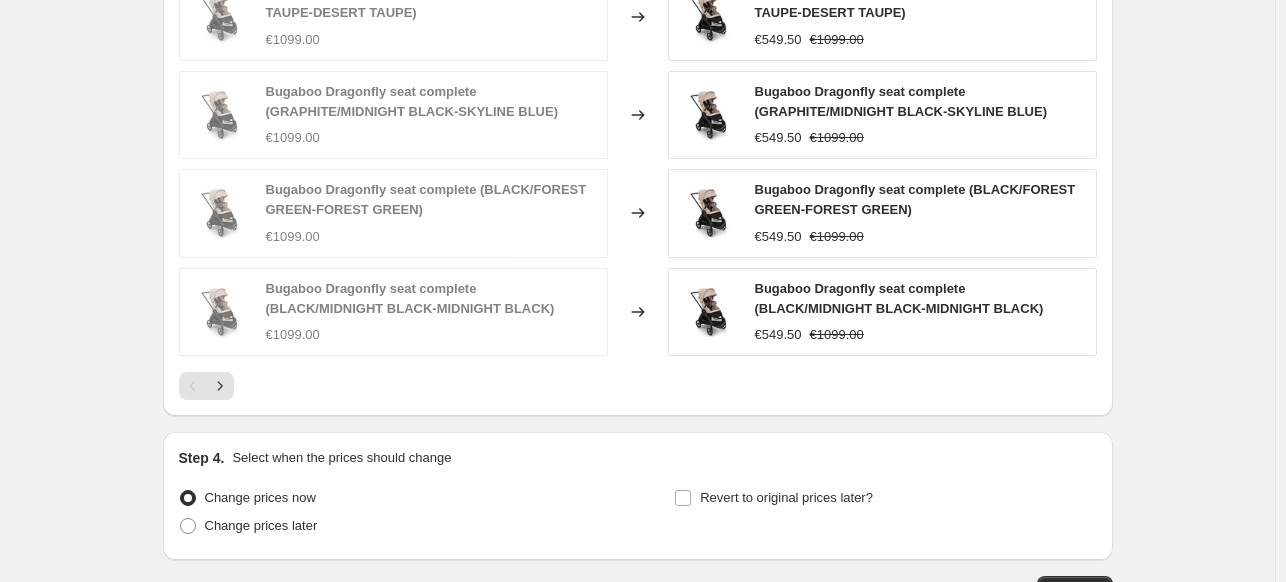 scroll, scrollTop: 1440, scrollLeft: 0, axis: vertical 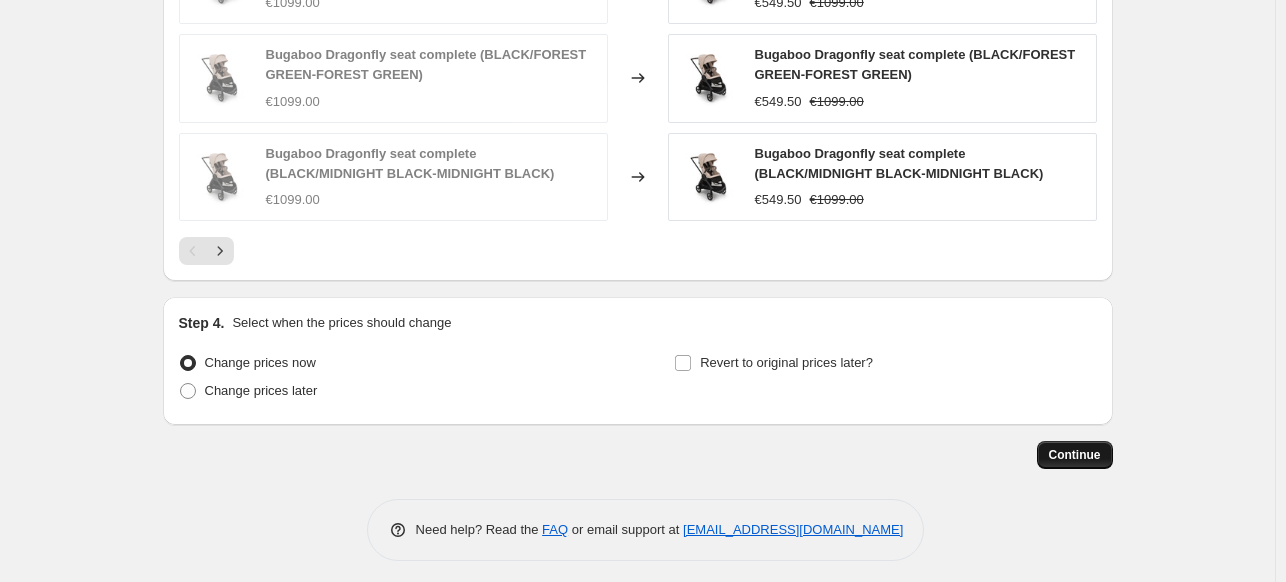 click on "Continue" at bounding box center (1075, 455) 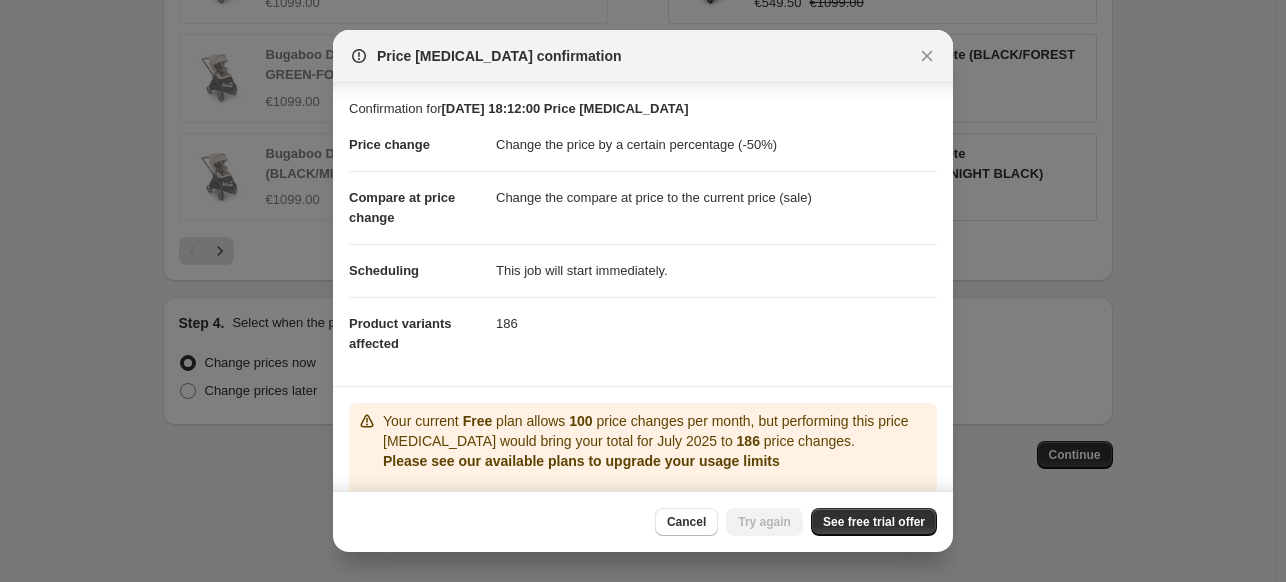 scroll, scrollTop: 114, scrollLeft: 0, axis: vertical 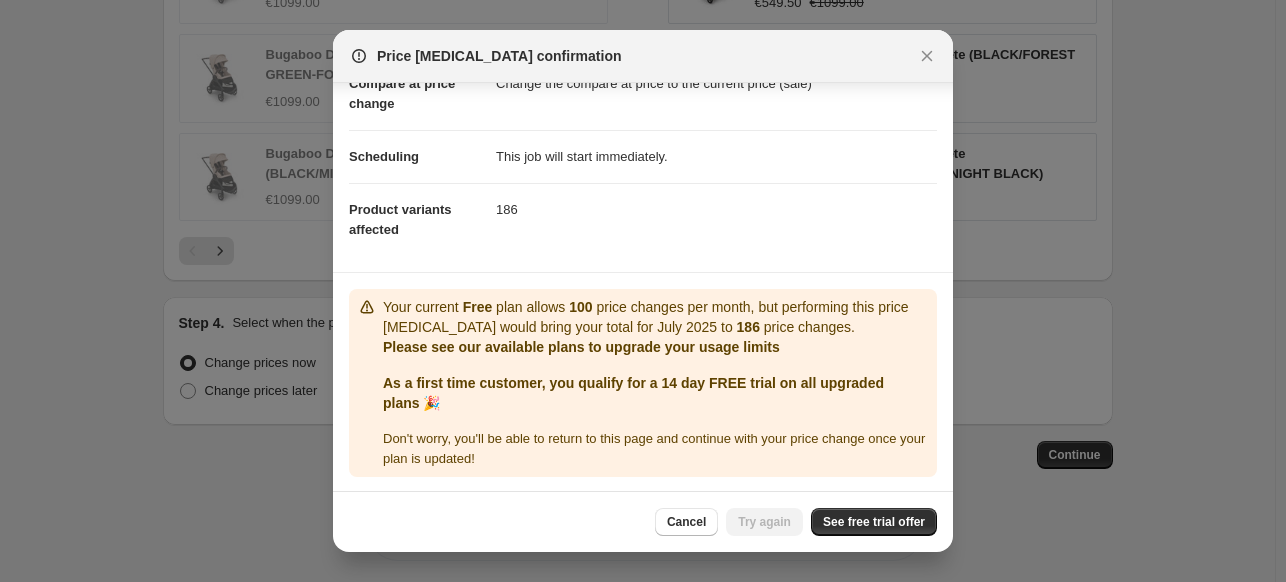 click on "Your current   Free   plan allows   100   price changes per month, but performing this price change job would bring your total for   July   2025   to   186   price changes. Please see our available plans to upgrade your usage limits As a first time customer, you qualify for a 14 day FREE trial on all upgraded plans 🎉 Don ' t worry, you ' ll be able to return to this page and continue with your price change once your plan is updated!" at bounding box center [656, 383] 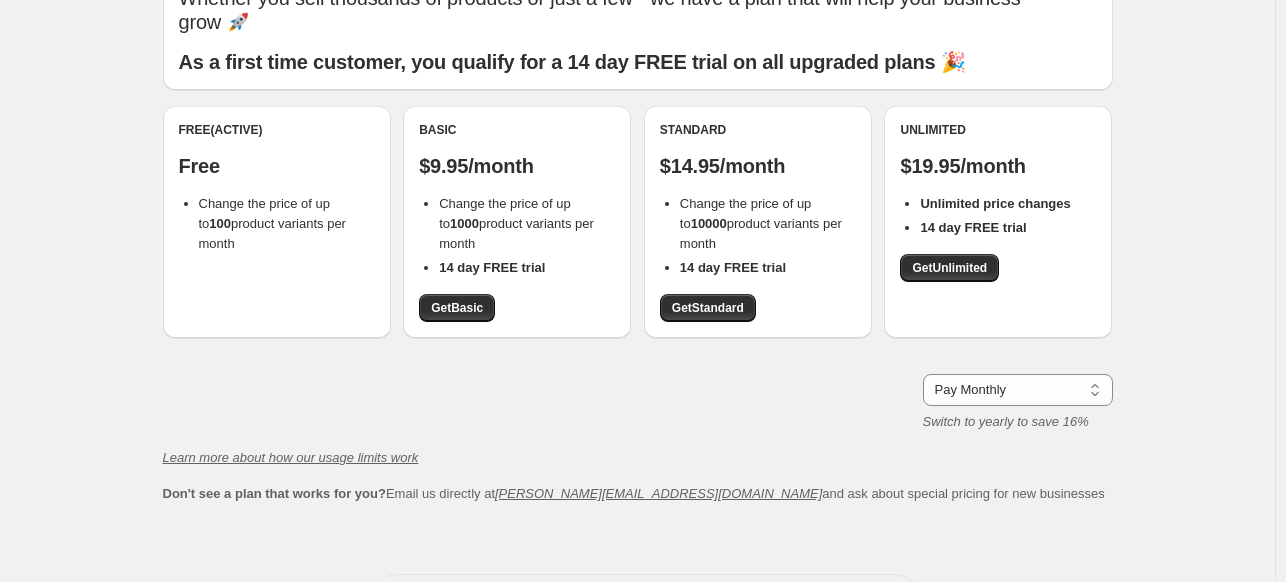 scroll, scrollTop: 69, scrollLeft: 0, axis: vertical 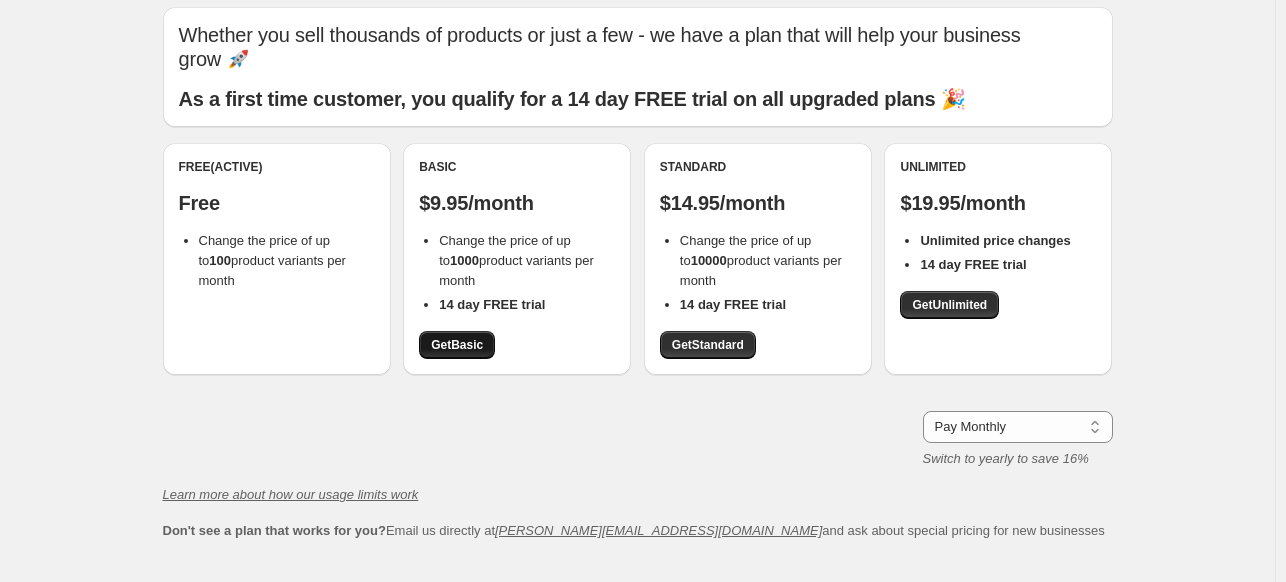 click on "Get  Basic" at bounding box center (457, 345) 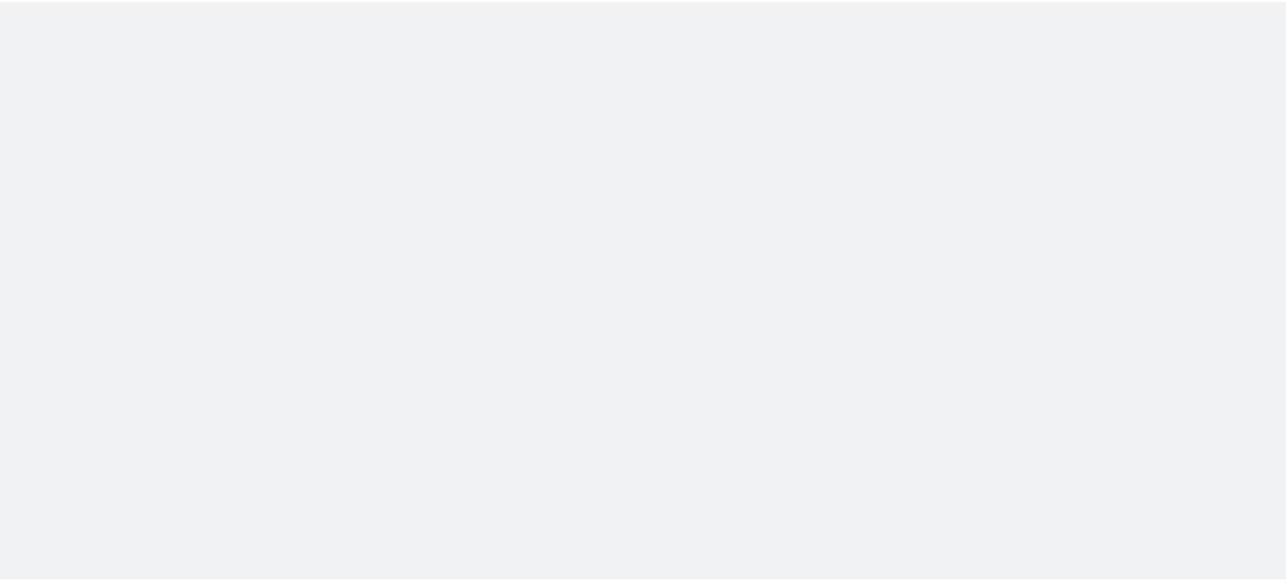 scroll, scrollTop: 0, scrollLeft: 0, axis: both 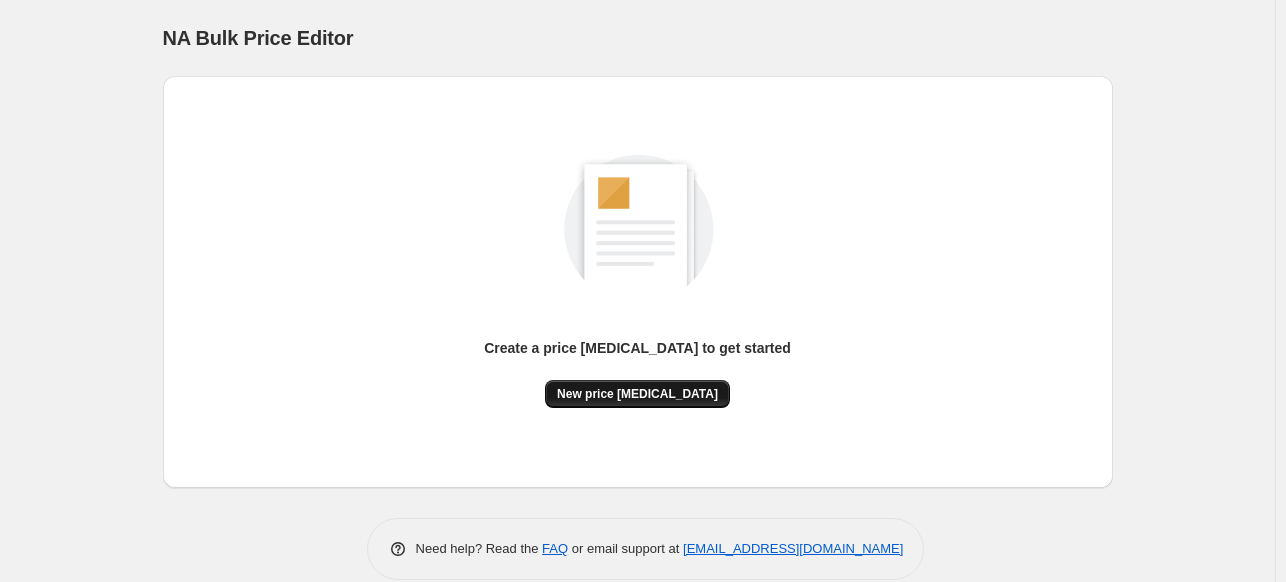 click on "New price [MEDICAL_DATA]" at bounding box center [637, 394] 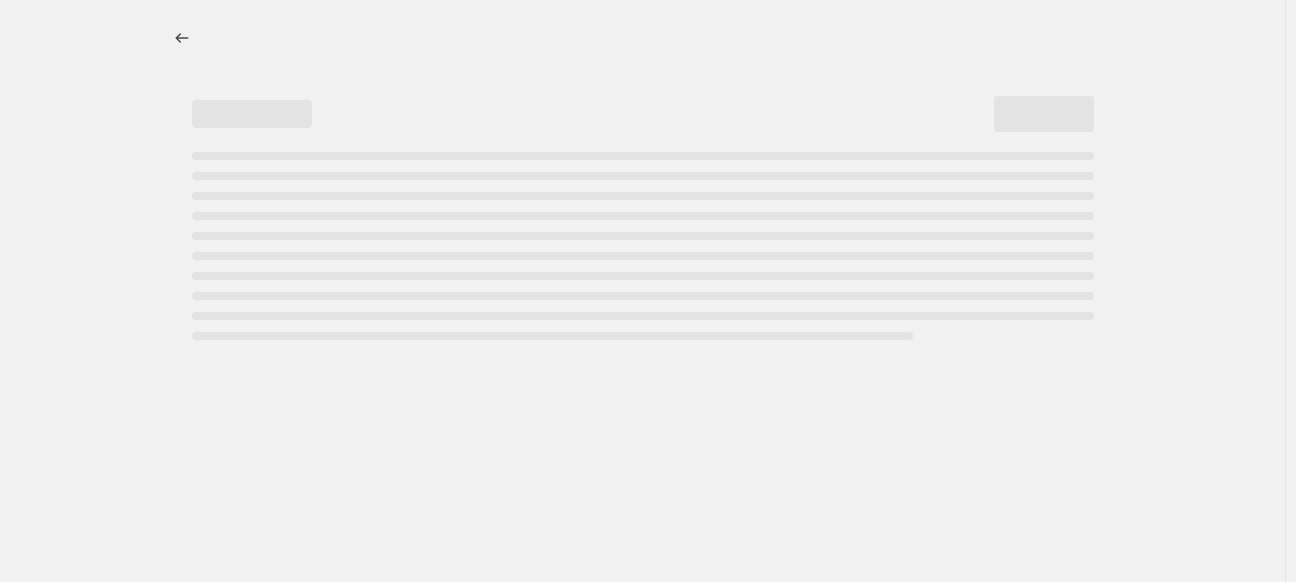 select on "percentage" 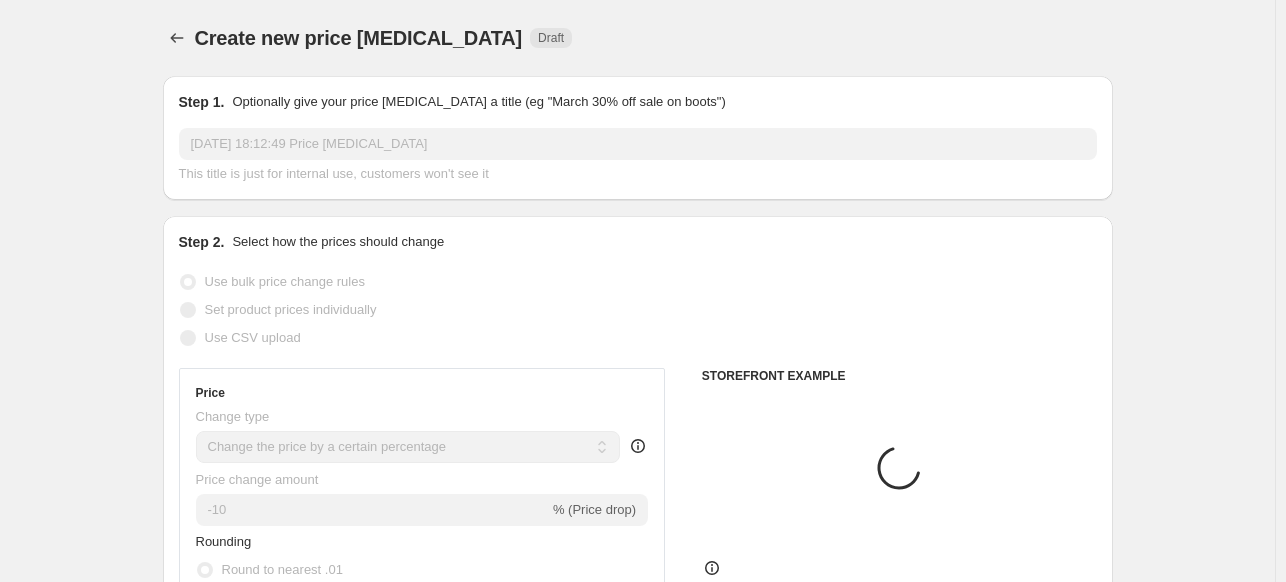 scroll, scrollTop: 360, scrollLeft: 0, axis: vertical 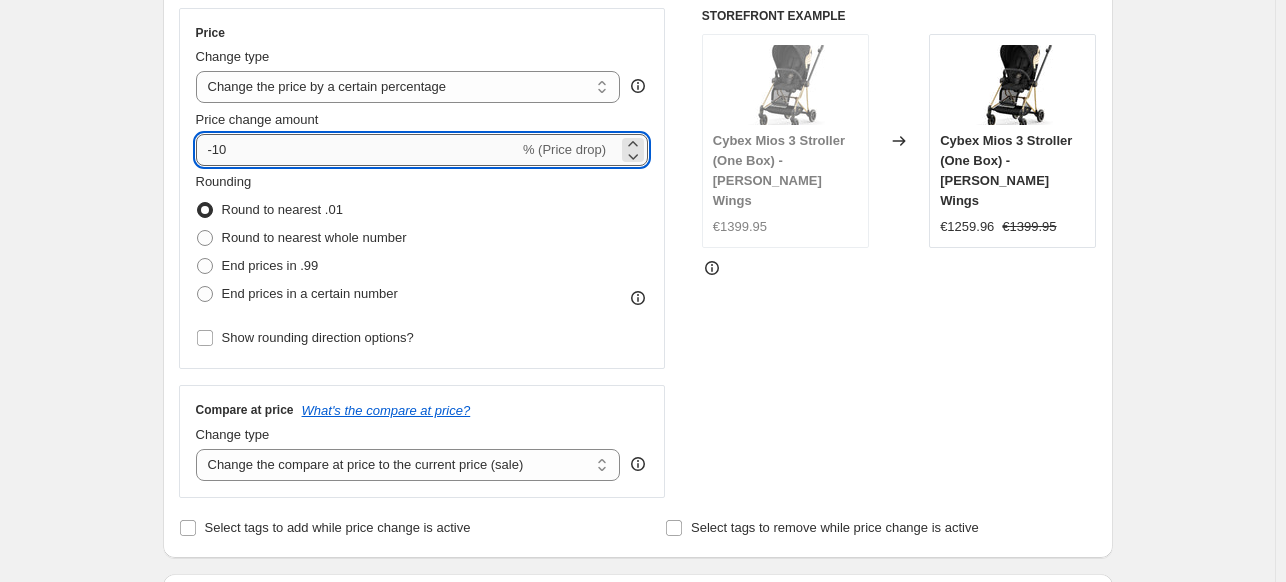 click on "-10" at bounding box center (357, 150) 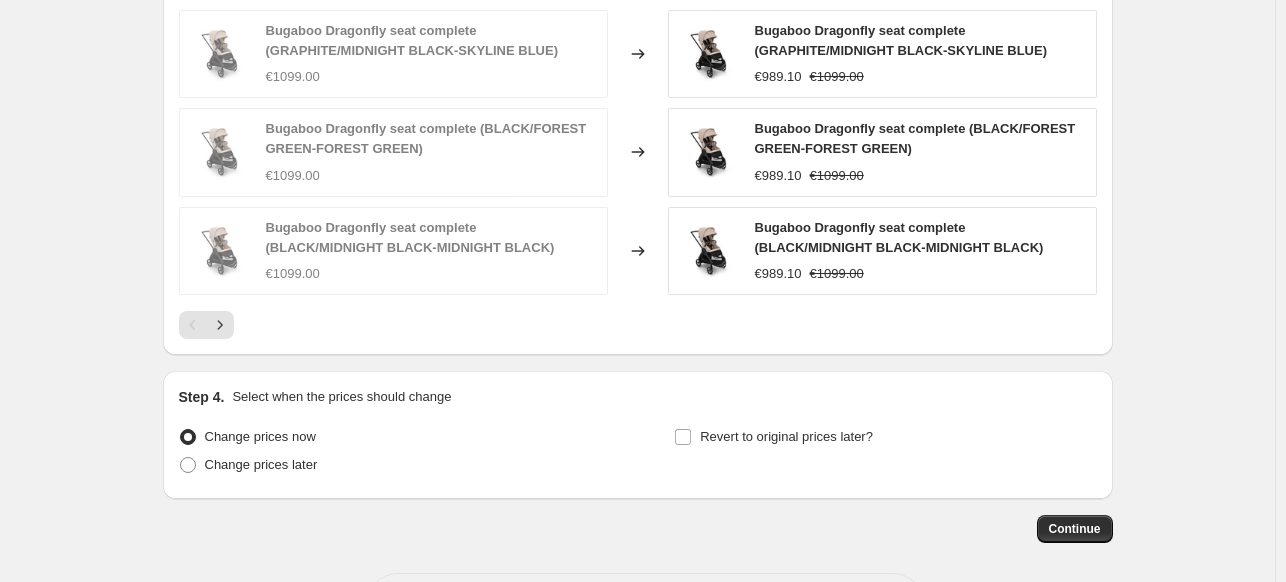 scroll, scrollTop: 1440, scrollLeft: 0, axis: vertical 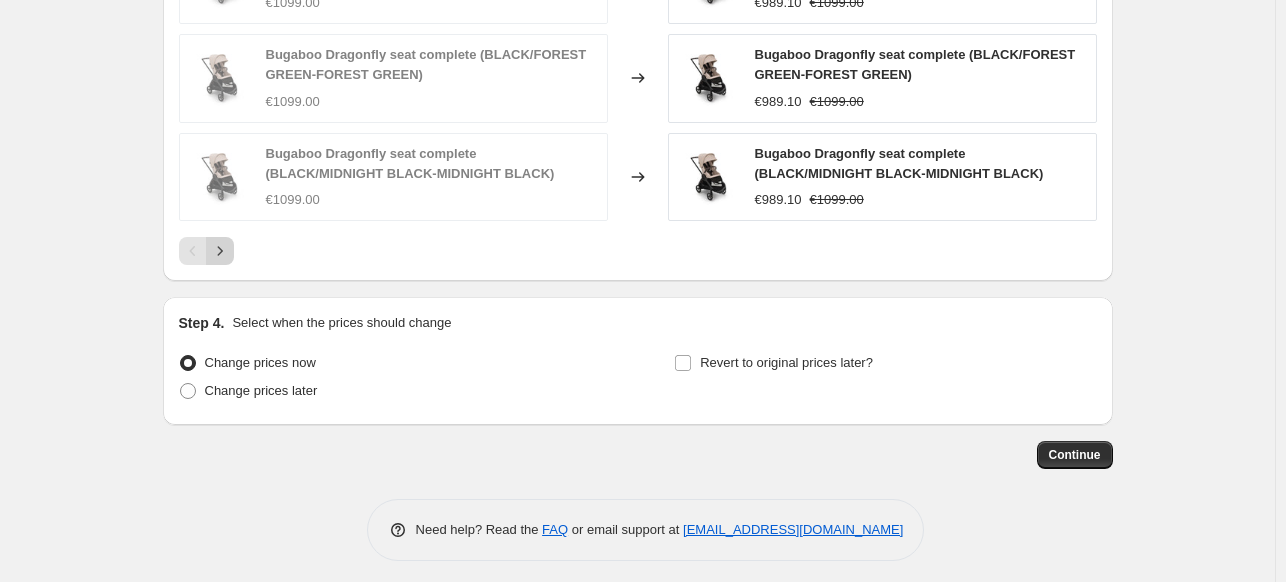 type on "-50" 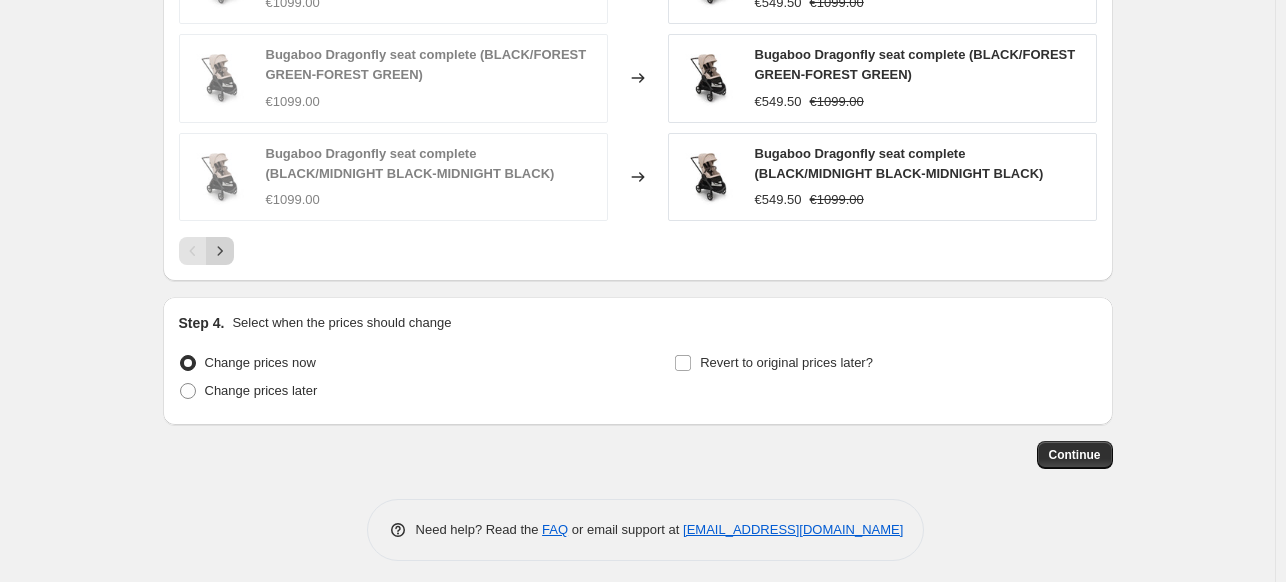 click 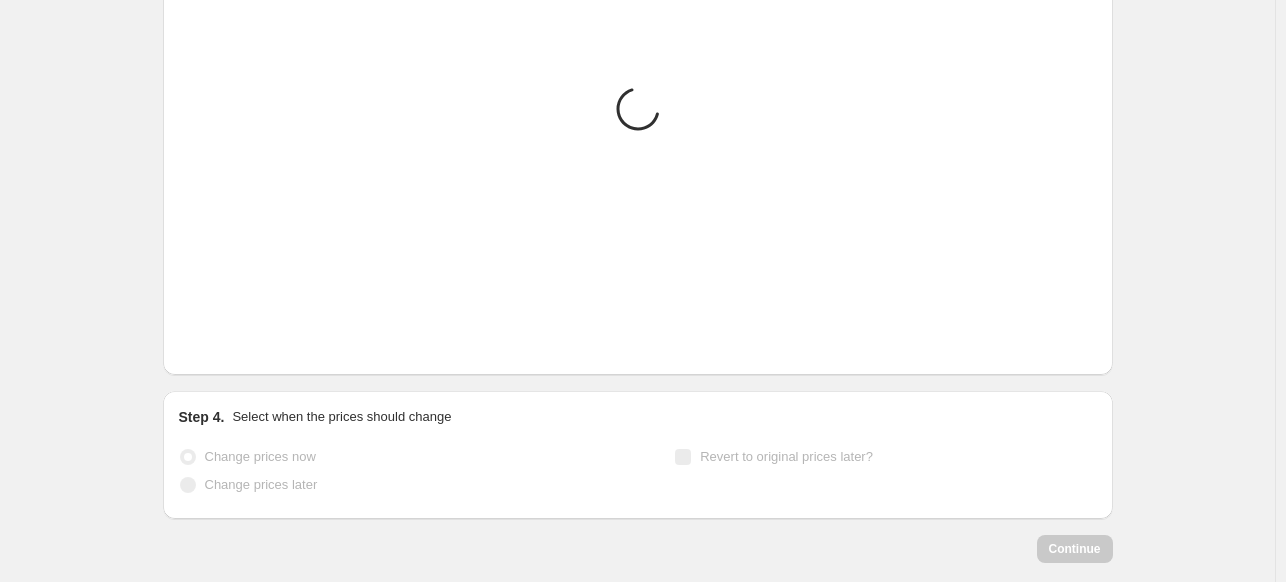 scroll, scrollTop: 1175, scrollLeft: 0, axis: vertical 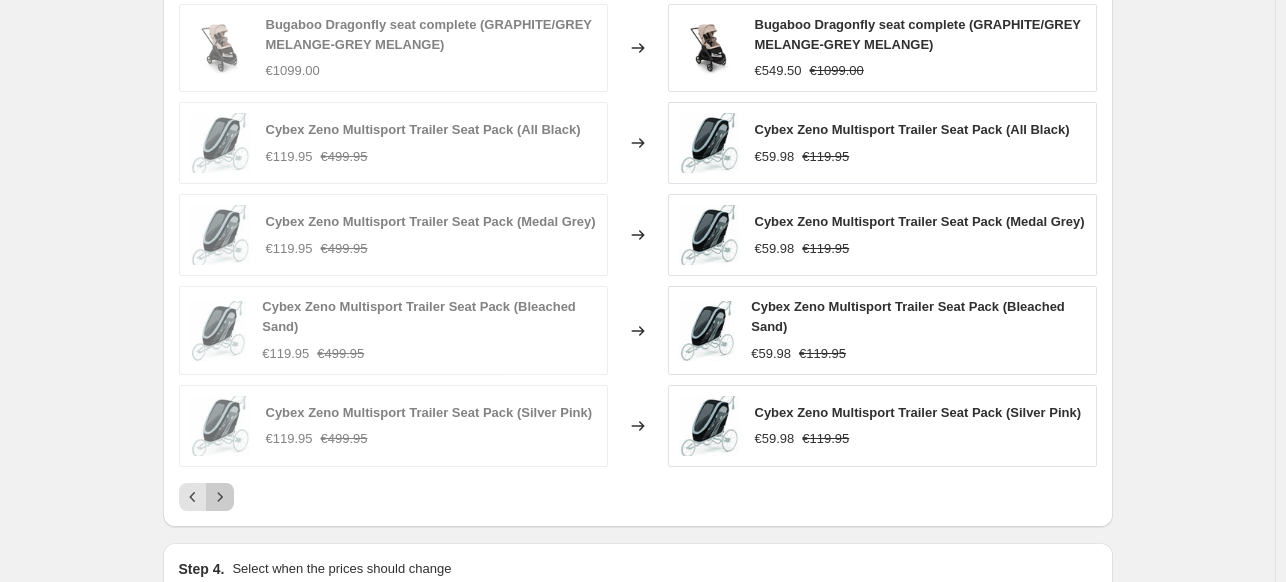 click 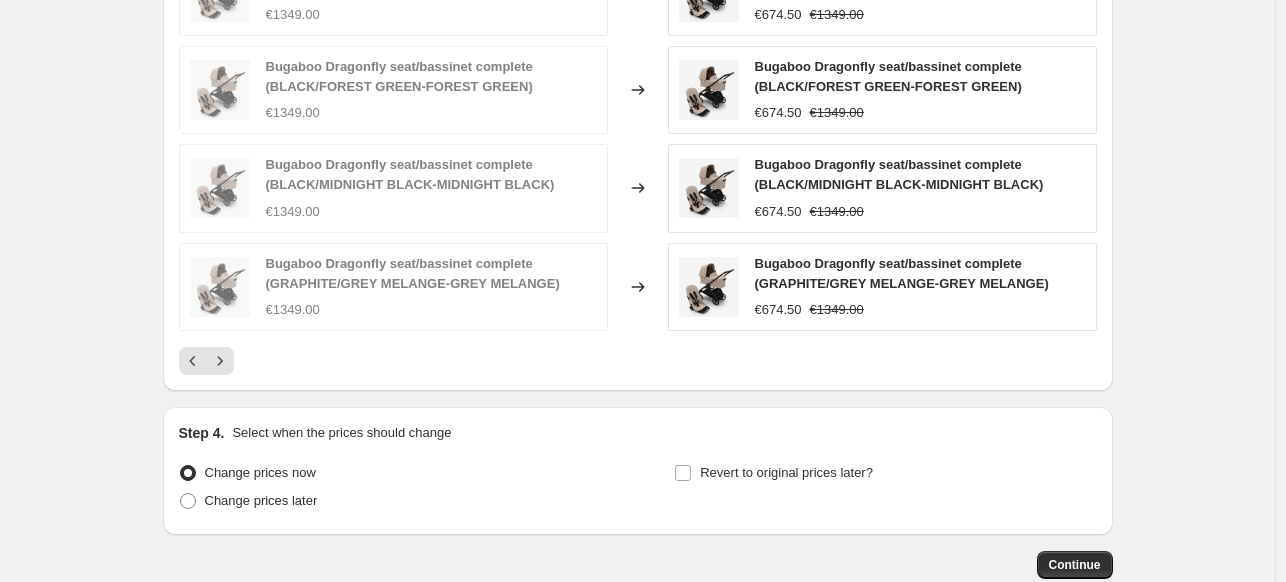 scroll, scrollTop: 1415, scrollLeft: 0, axis: vertical 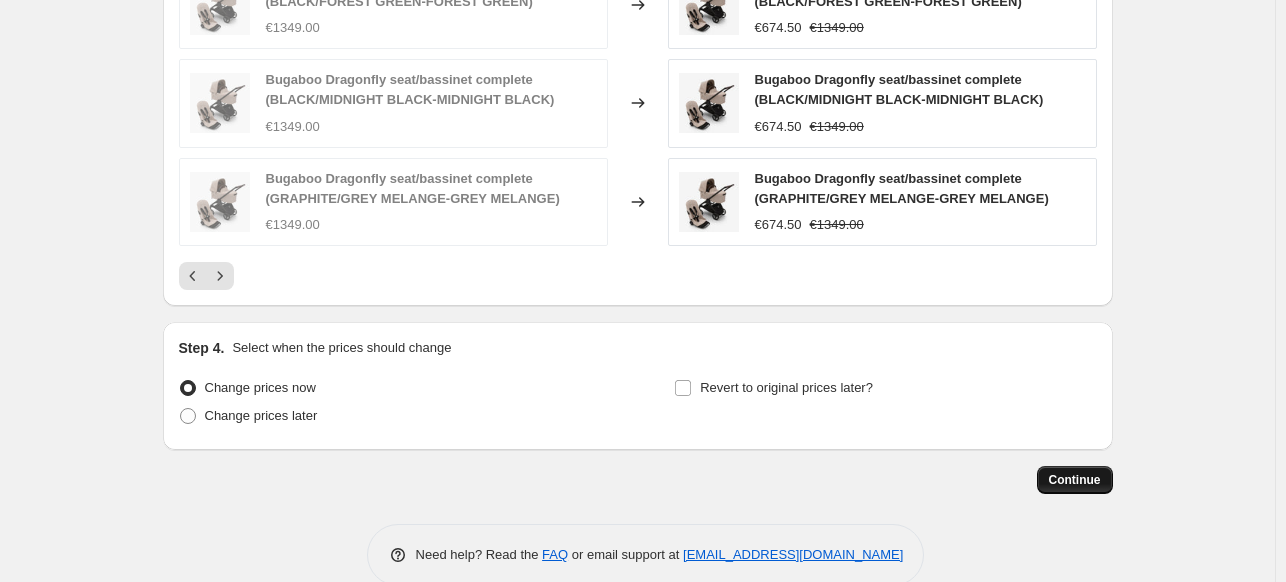 click on "Continue" at bounding box center (1075, 480) 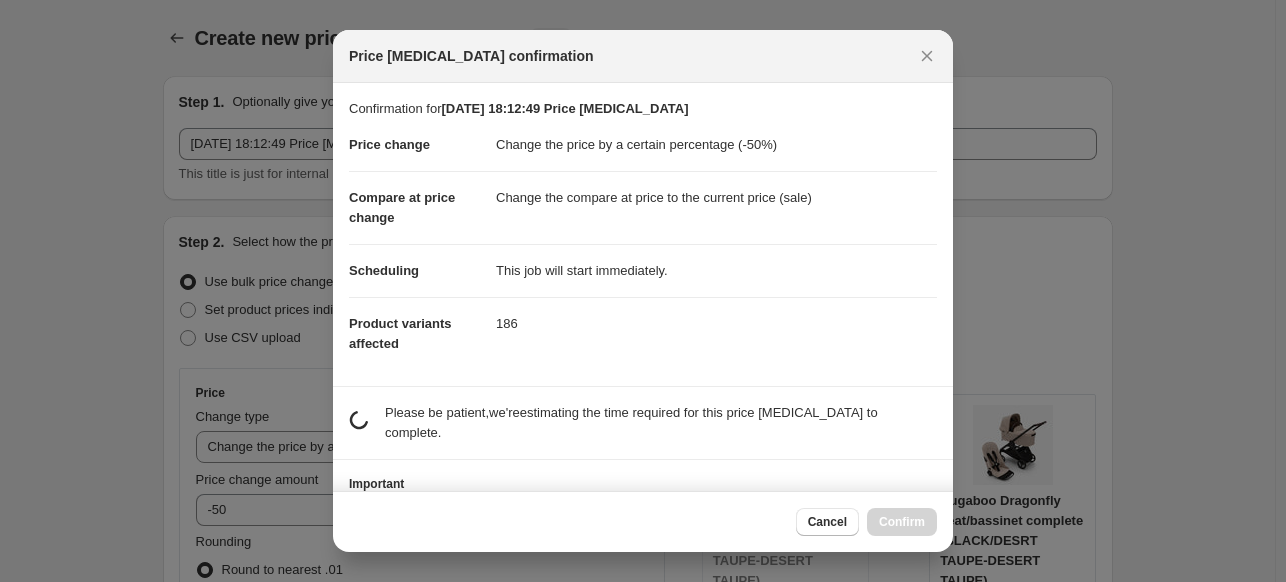 scroll, scrollTop: 0, scrollLeft: 0, axis: both 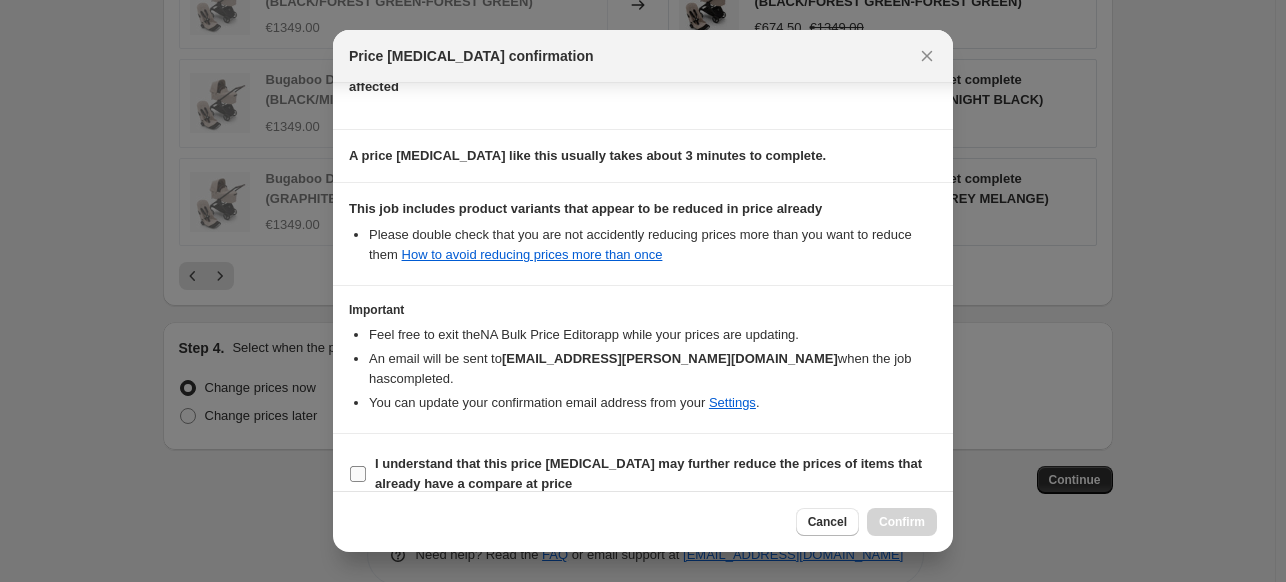 click on "I understand that this price [MEDICAL_DATA] may further reduce the prices of items that already have a compare at price" at bounding box center (648, 473) 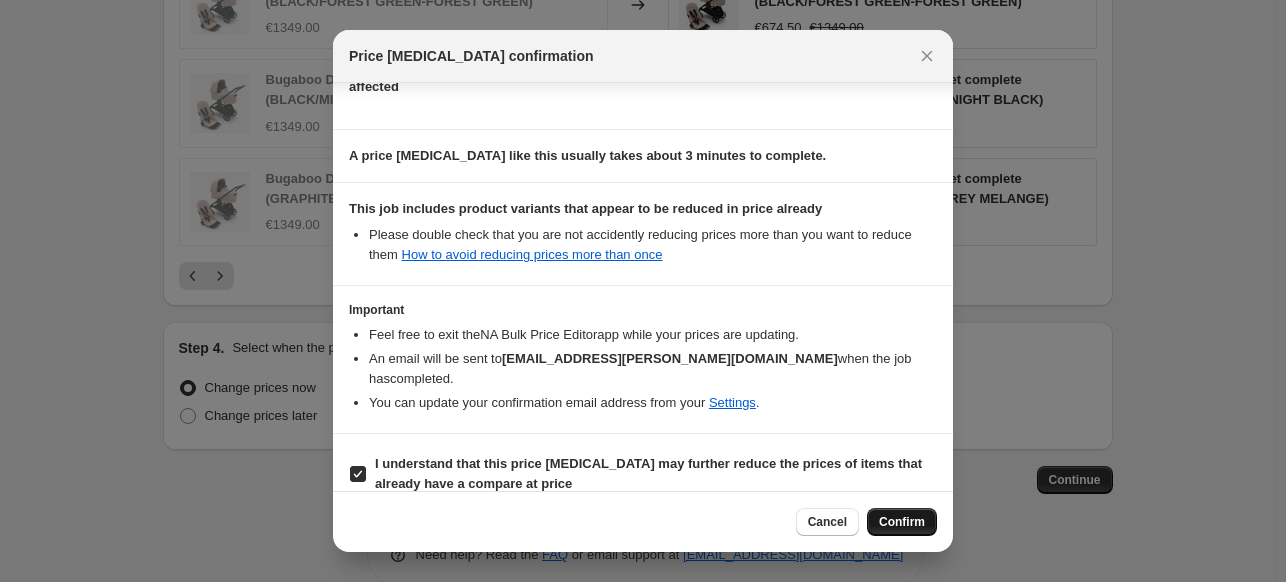 click on "Confirm" at bounding box center (902, 522) 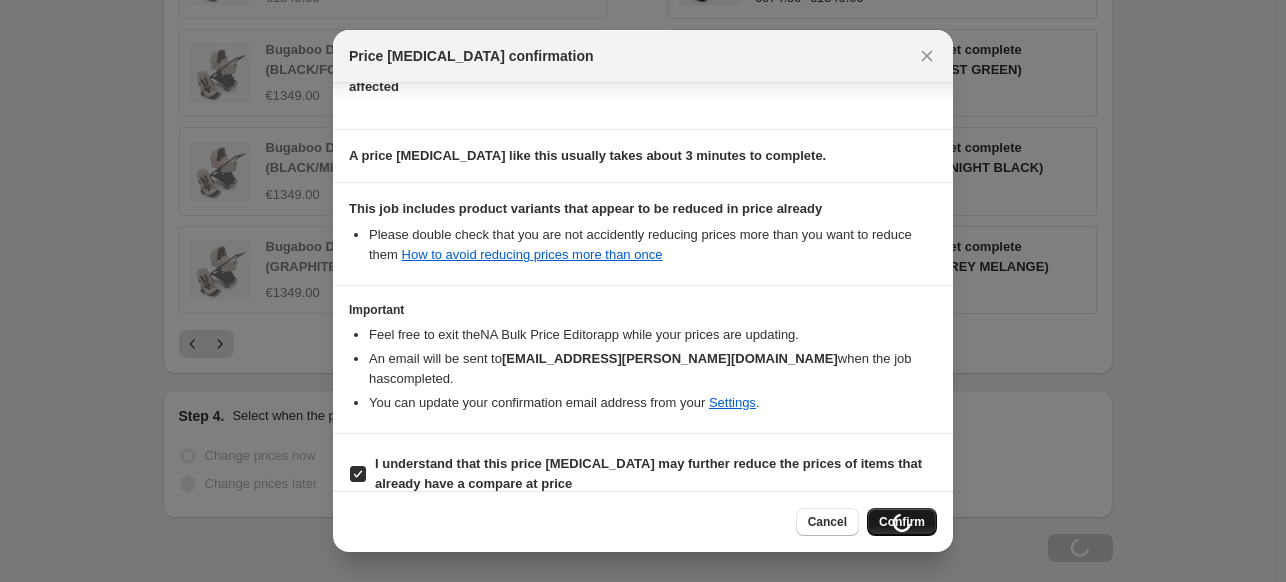 scroll, scrollTop: 1483, scrollLeft: 0, axis: vertical 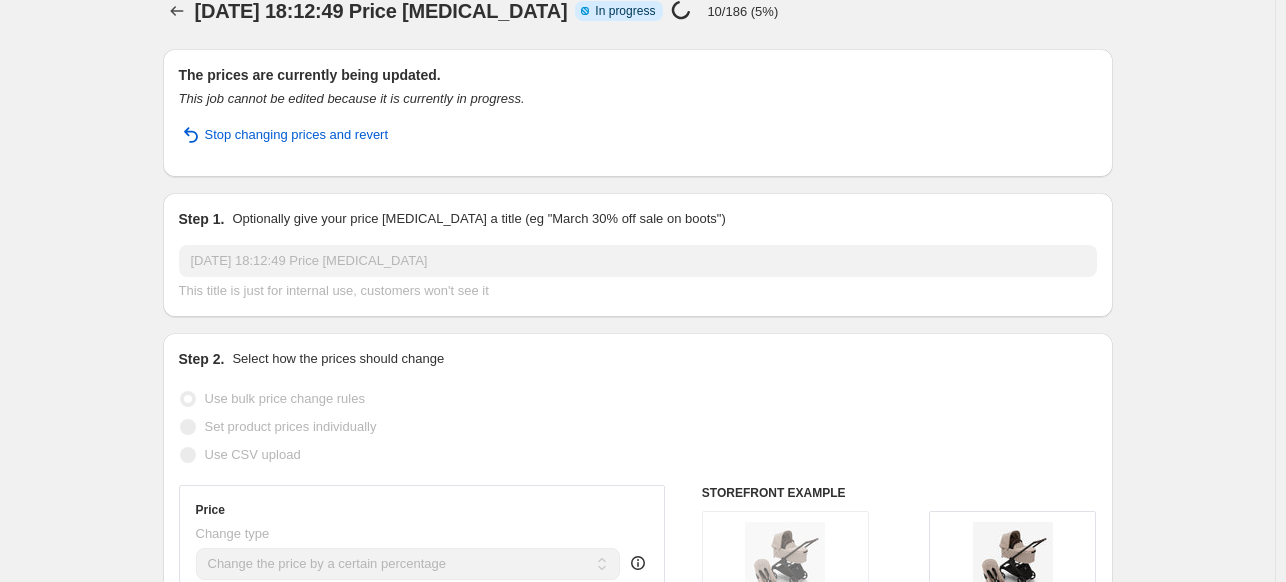 click on "10/186 (5%)" at bounding box center [742, 11] 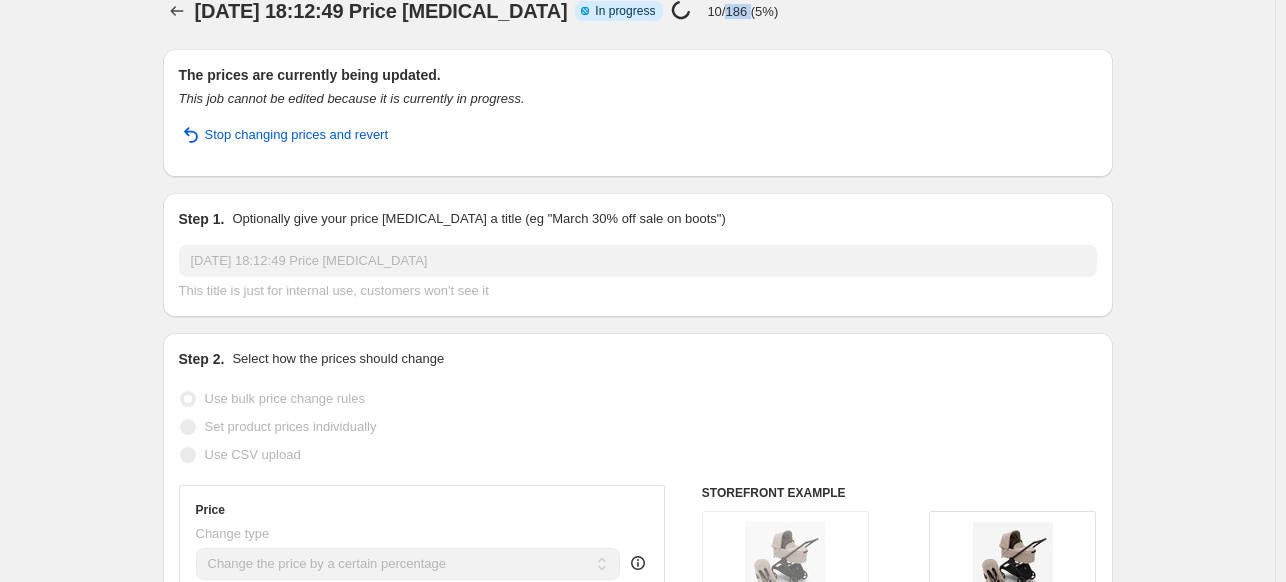 click on "10/186 (5%)" at bounding box center (742, 11) 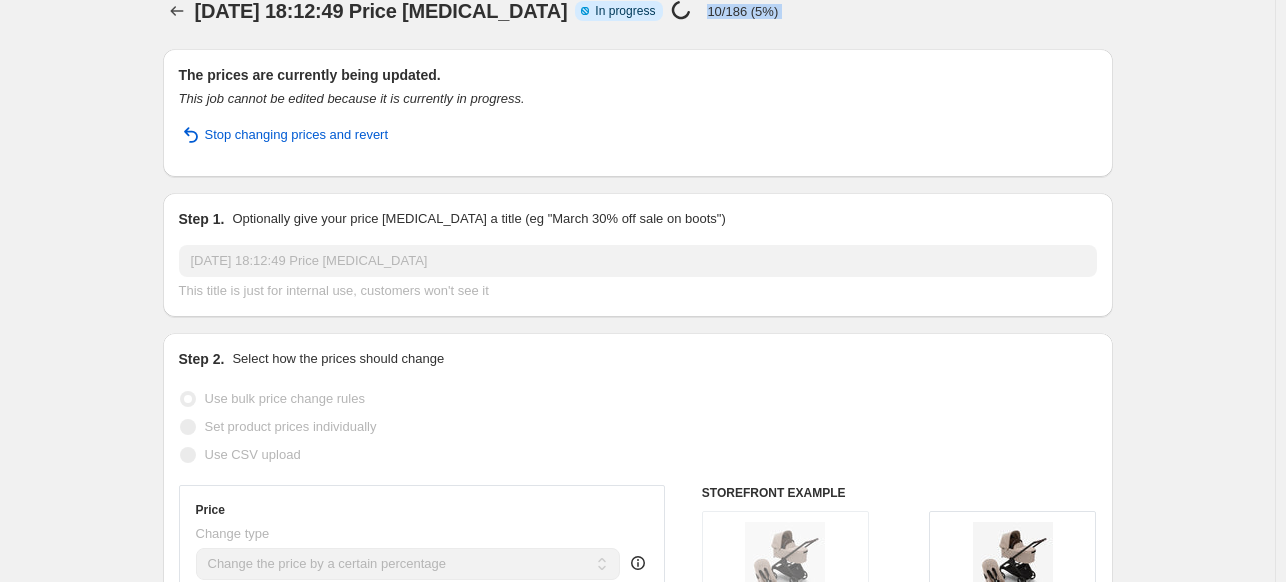 click on "10/186 (5%)" at bounding box center (742, 11) 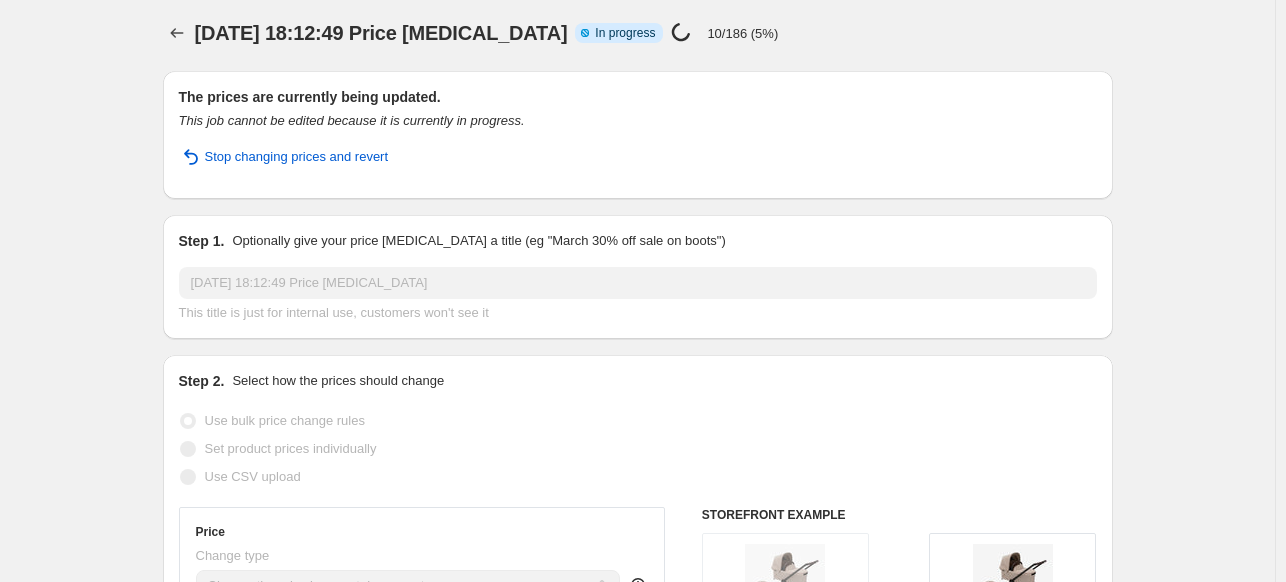 scroll, scrollTop: 0, scrollLeft: 0, axis: both 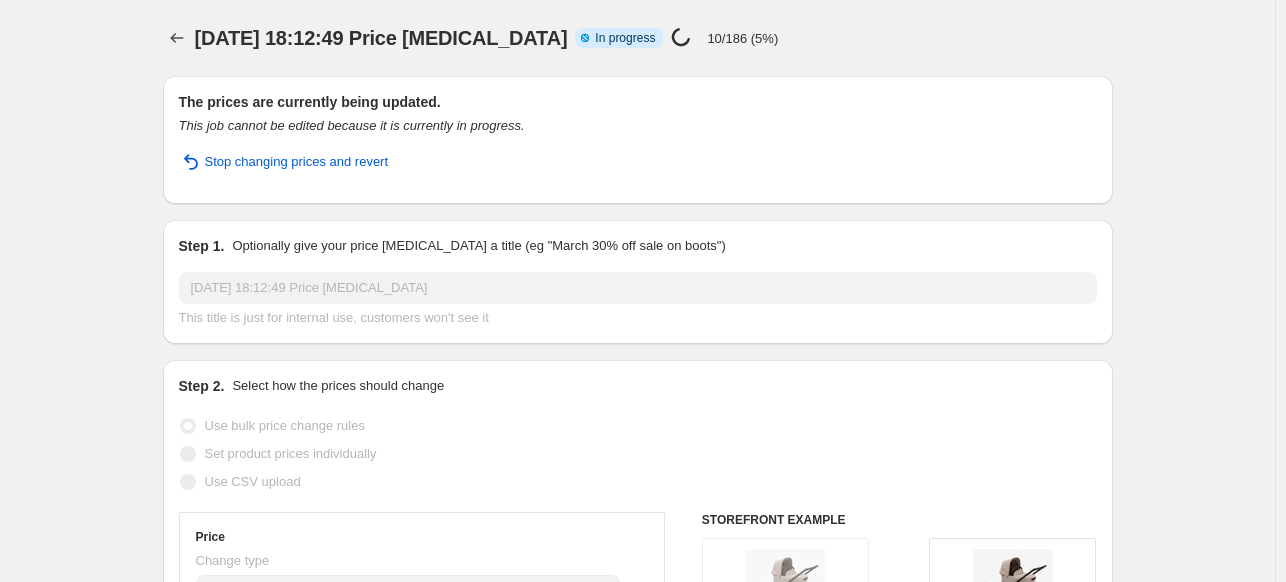 click on "[DATE] 18:12:49 Price [MEDICAL_DATA]. This page is ready [DATE] 18:12:49 Price [MEDICAL_DATA] Info Partially complete In progress Price [MEDICAL_DATA] in progress... 10/186 (5%)" at bounding box center [638, 38] 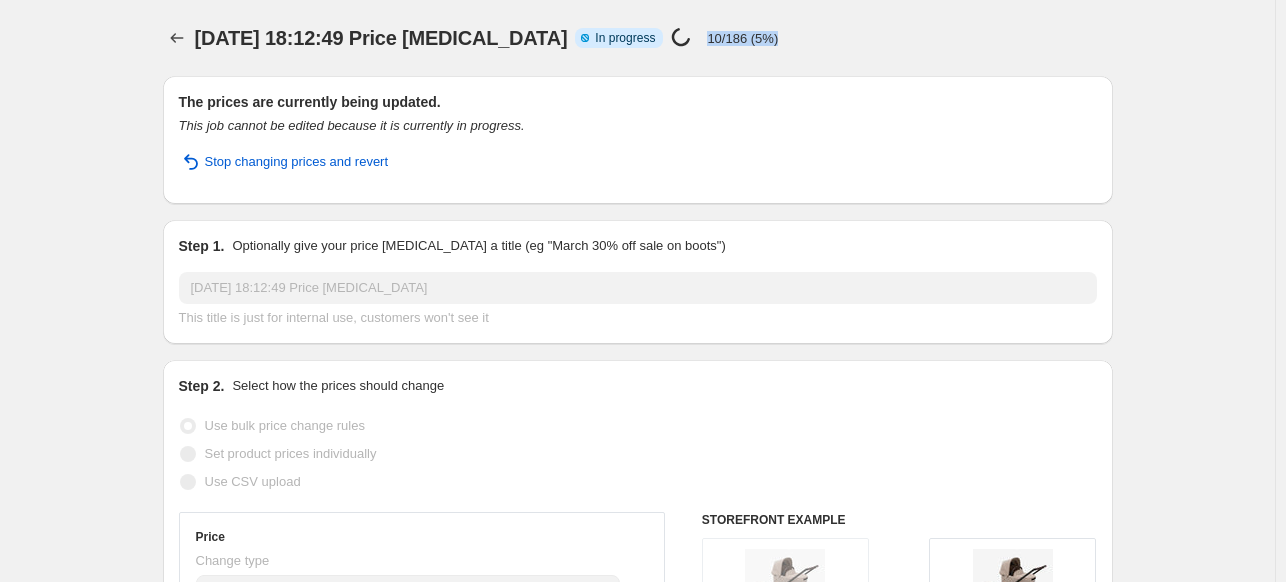 drag, startPoint x: 760, startPoint y: 35, endPoint x: 685, endPoint y: 25, distance: 75.66373 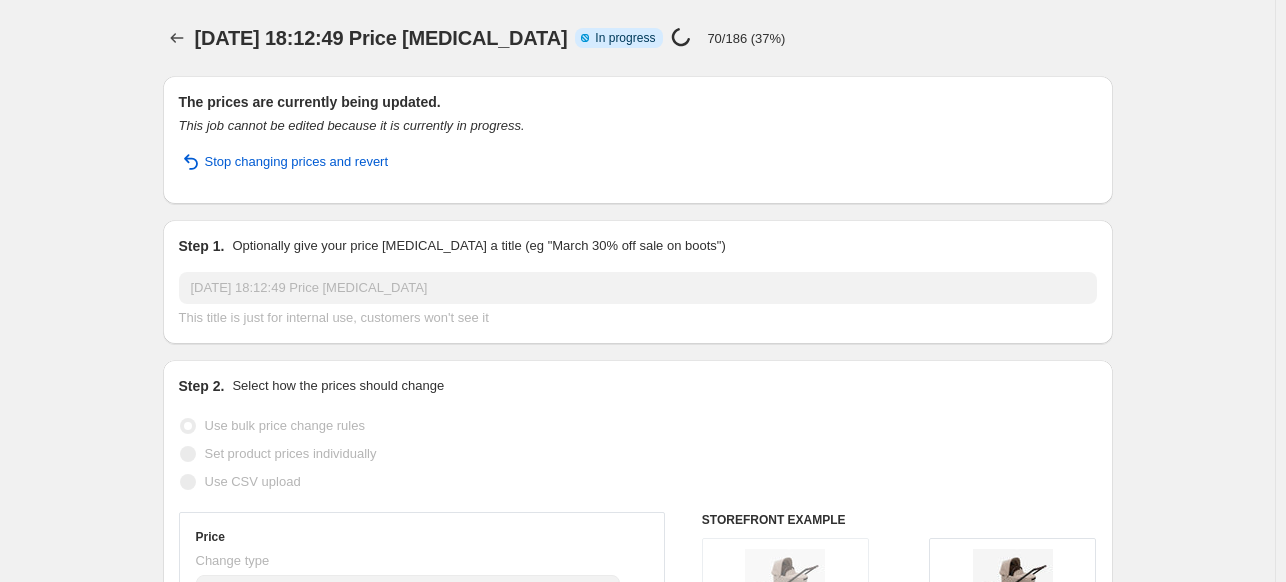 click on "[DATE] 18:12:49 Price [MEDICAL_DATA] Info Partially complete In progress Price [MEDICAL_DATA] in progress... 70/186 (37%)" at bounding box center (568, 38) 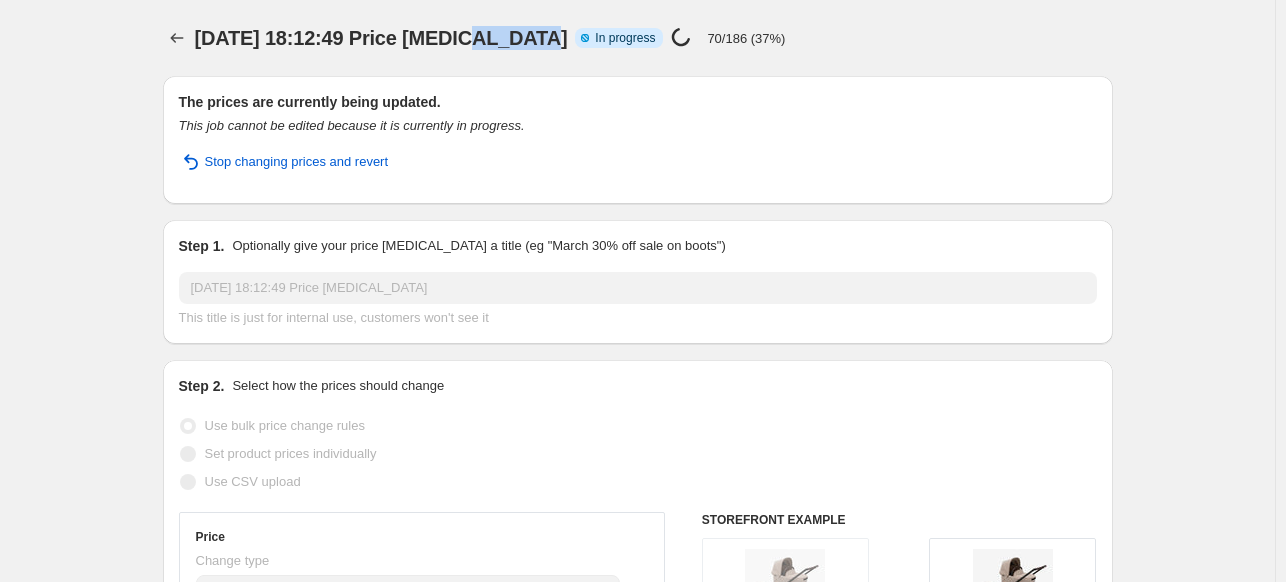 click on "[DATE] 18:12:49 Price [MEDICAL_DATA]" at bounding box center [381, 38] 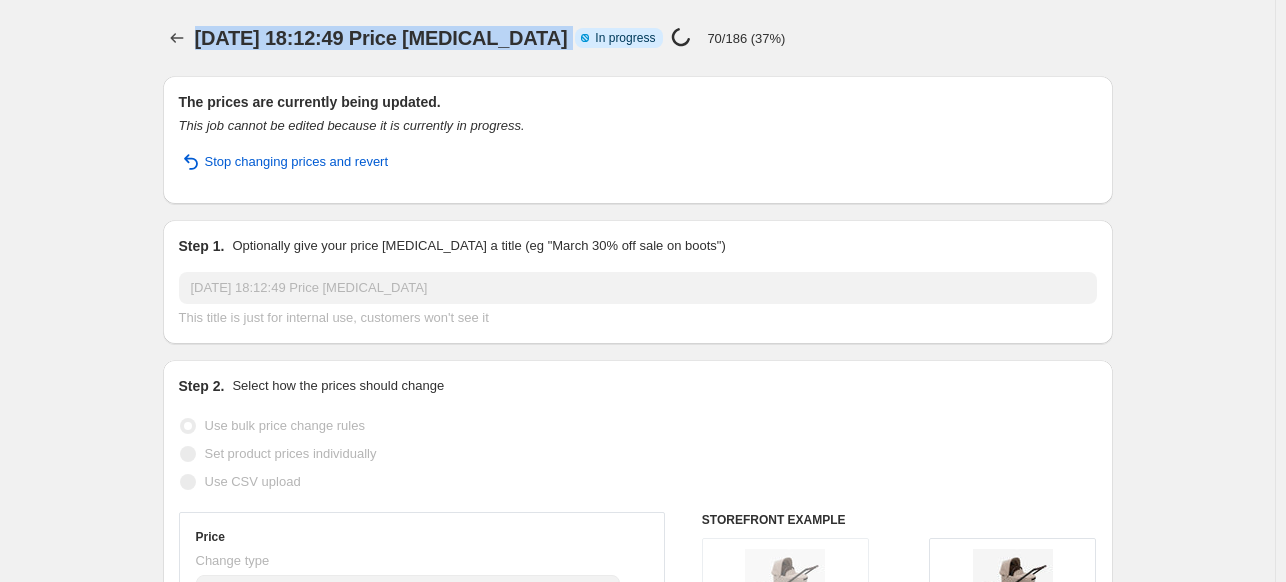 click on "[DATE] 18:12:49 Price [MEDICAL_DATA]" at bounding box center (381, 38) 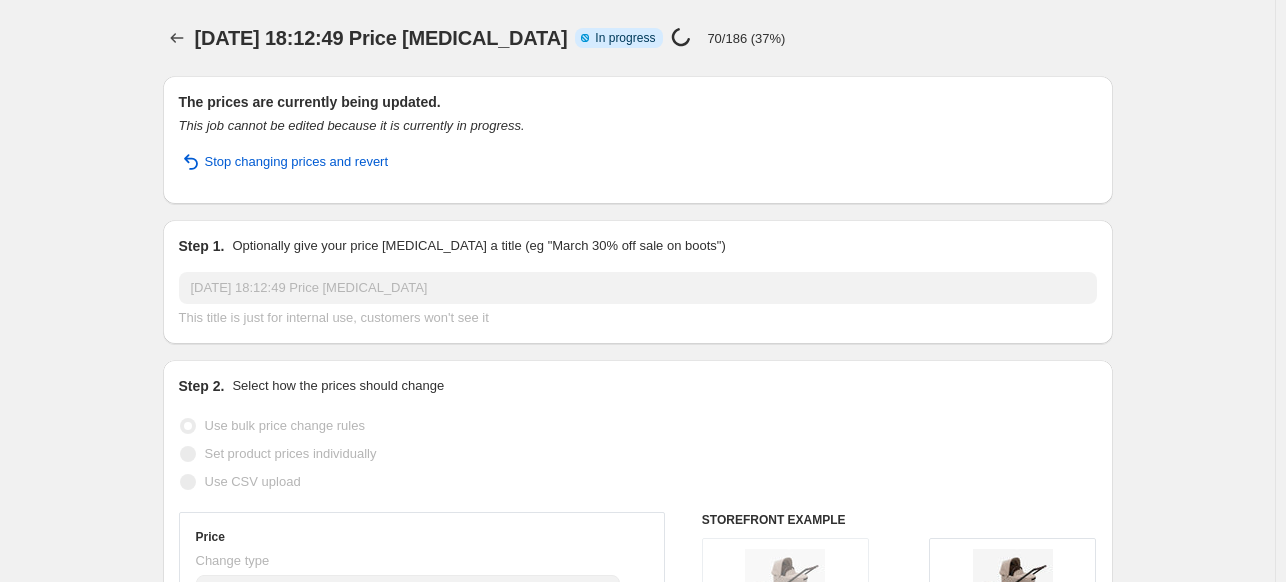 click on "[DATE] 18:12:49 Price [MEDICAL_DATA]. This page is ready [DATE] 18:12:49 Price [MEDICAL_DATA] Info Partially complete In progress Price [MEDICAL_DATA] in progress... 70/186 (37%)" at bounding box center [638, 38] 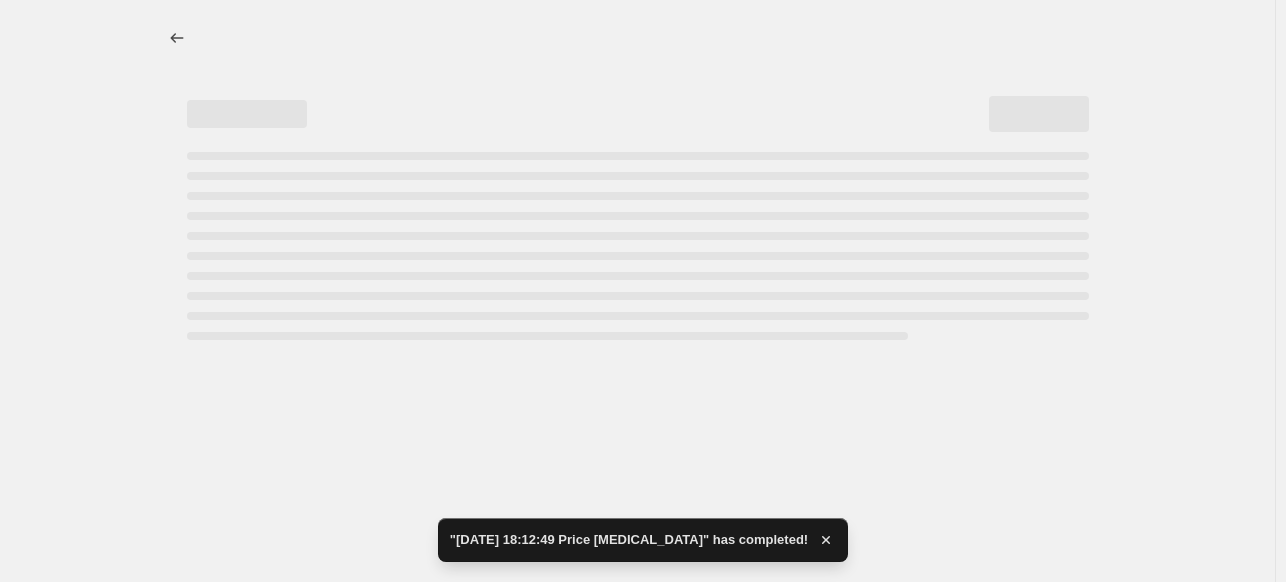 select on "percentage" 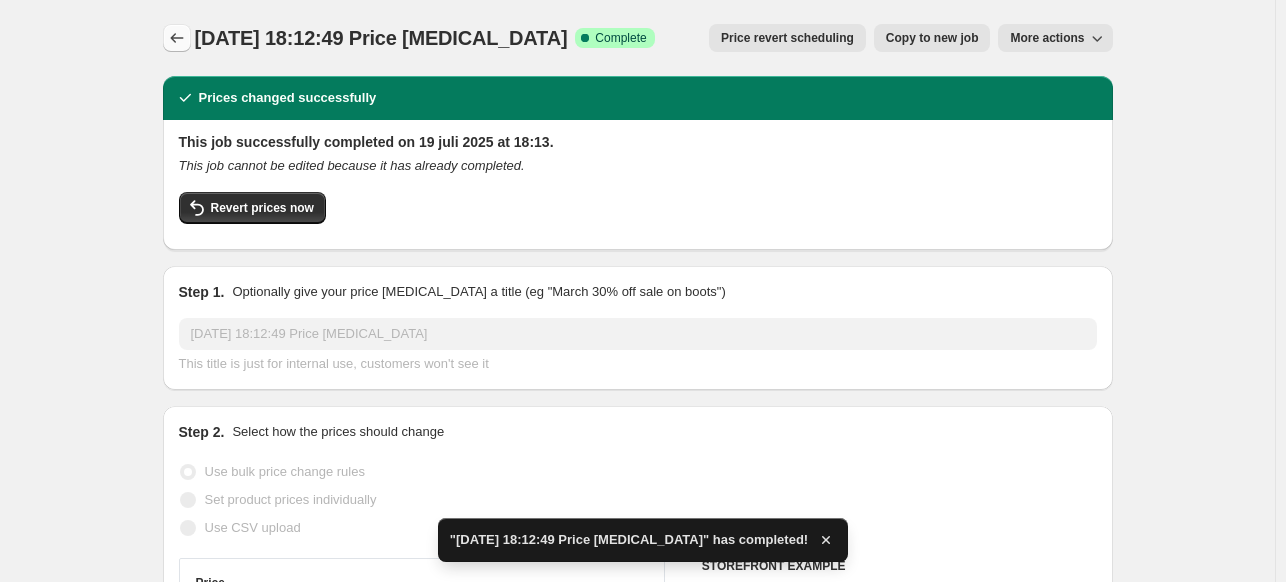 click at bounding box center [177, 38] 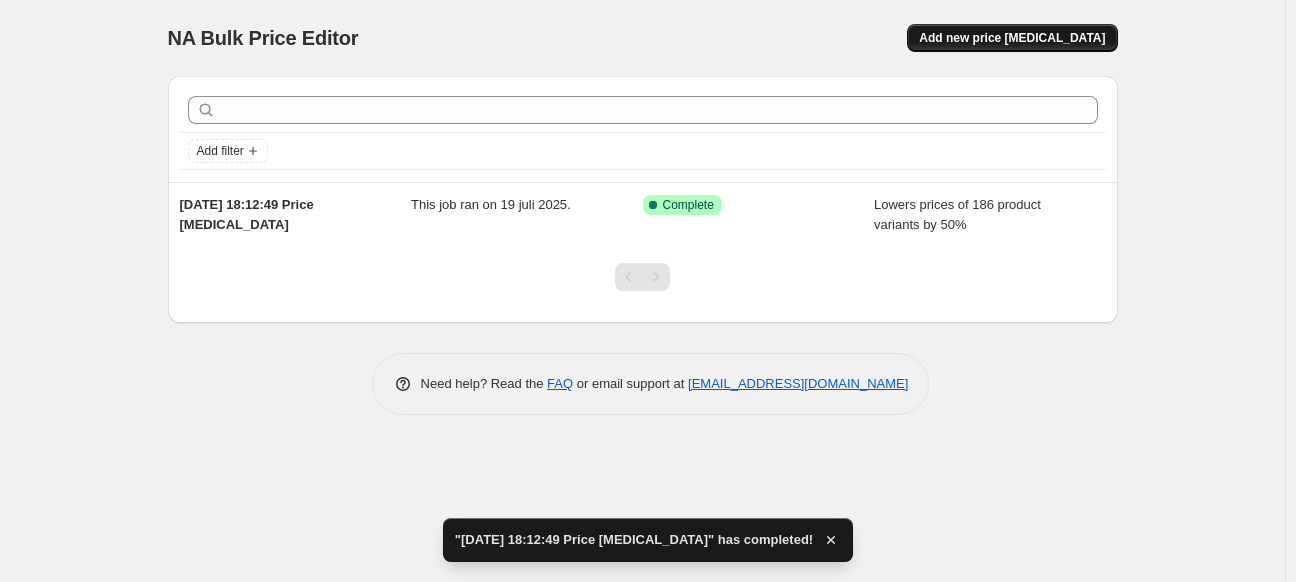 click on "Add new price [MEDICAL_DATA]" at bounding box center [1012, 38] 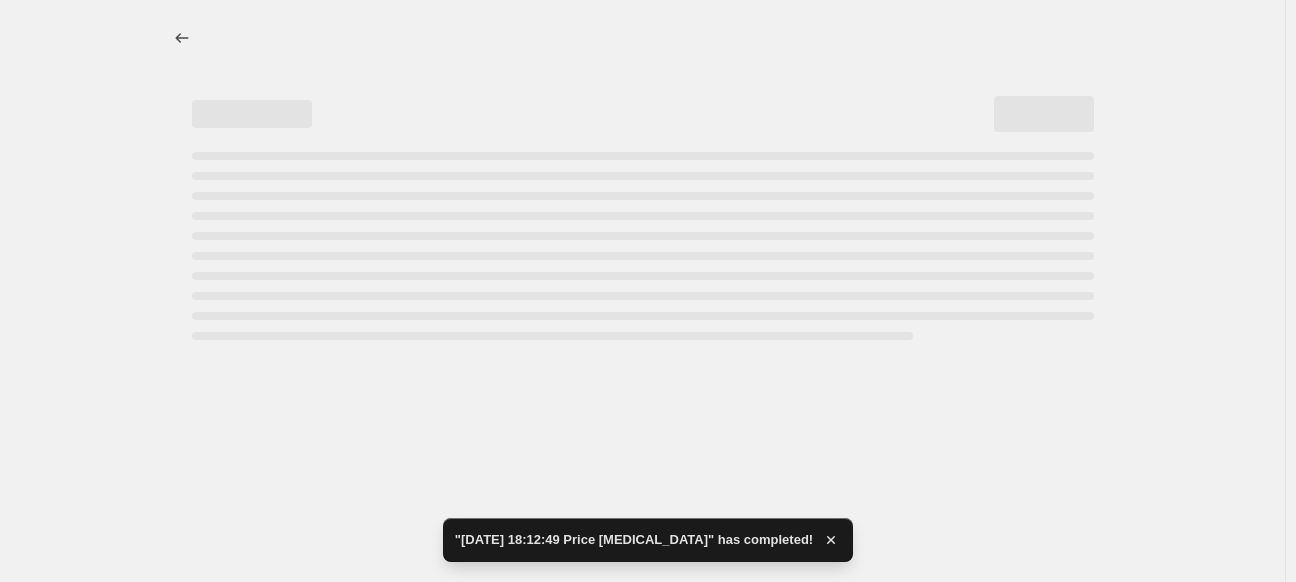 select on "percentage" 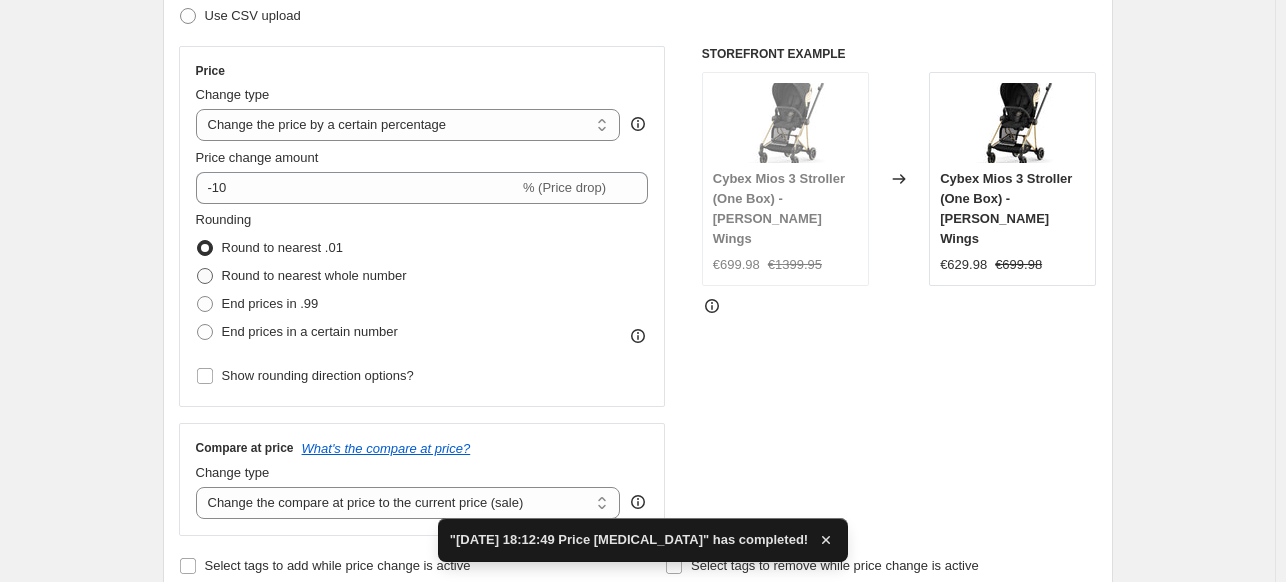 scroll, scrollTop: 360, scrollLeft: 0, axis: vertical 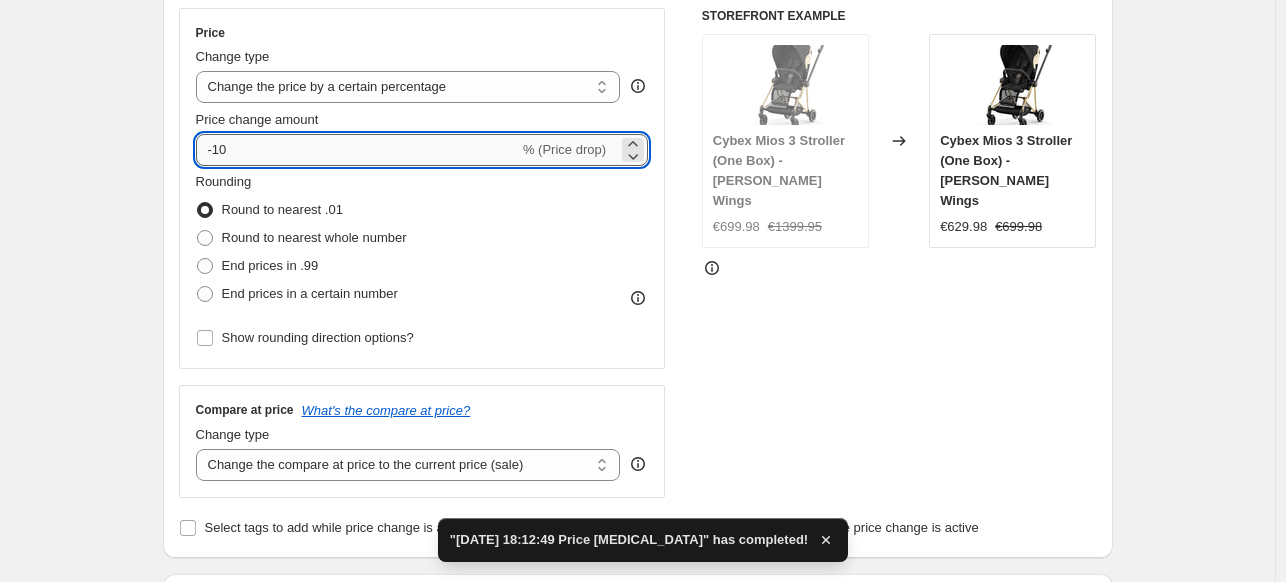 click on "-10" at bounding box center (357, 150) 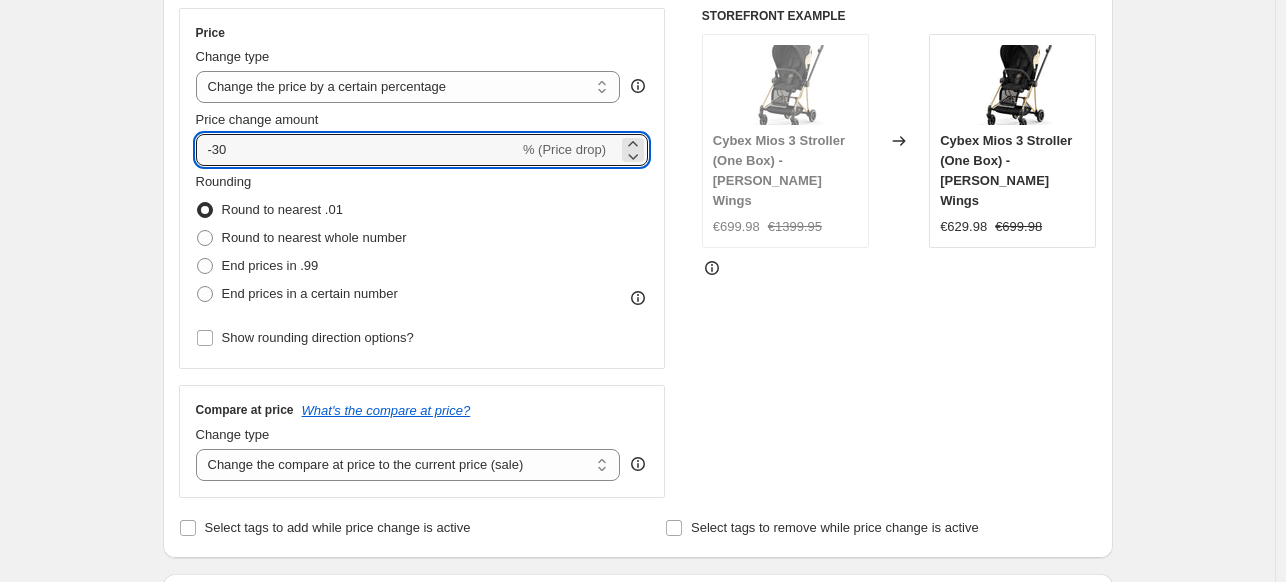 click on "STOREFRONT EXAMPLE Cybex Mios 3 Stroller (One Box) - [PERSON_NAME] Wings €699.98 €1399.95 Changed to Cybex Mios 3 Stroller (One Box) - [PERSON_NAME] Wings €629.98 €699.98" at bounding box center [899, 253] 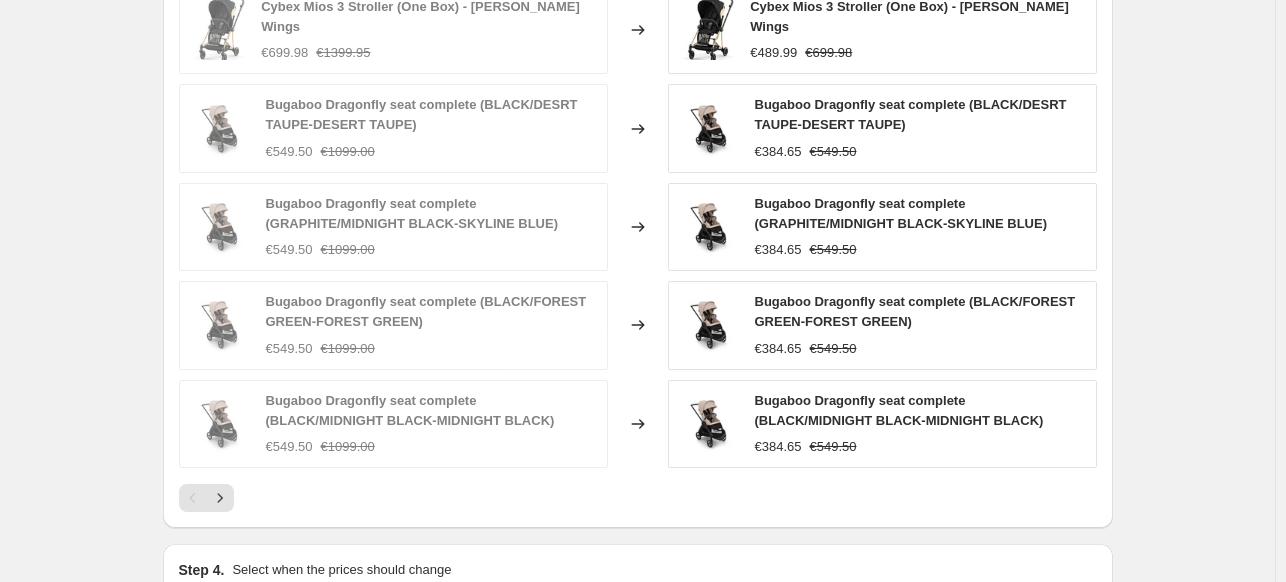 scroll, scrollTop: 1200, scrollLeft: 0, axis: vertical 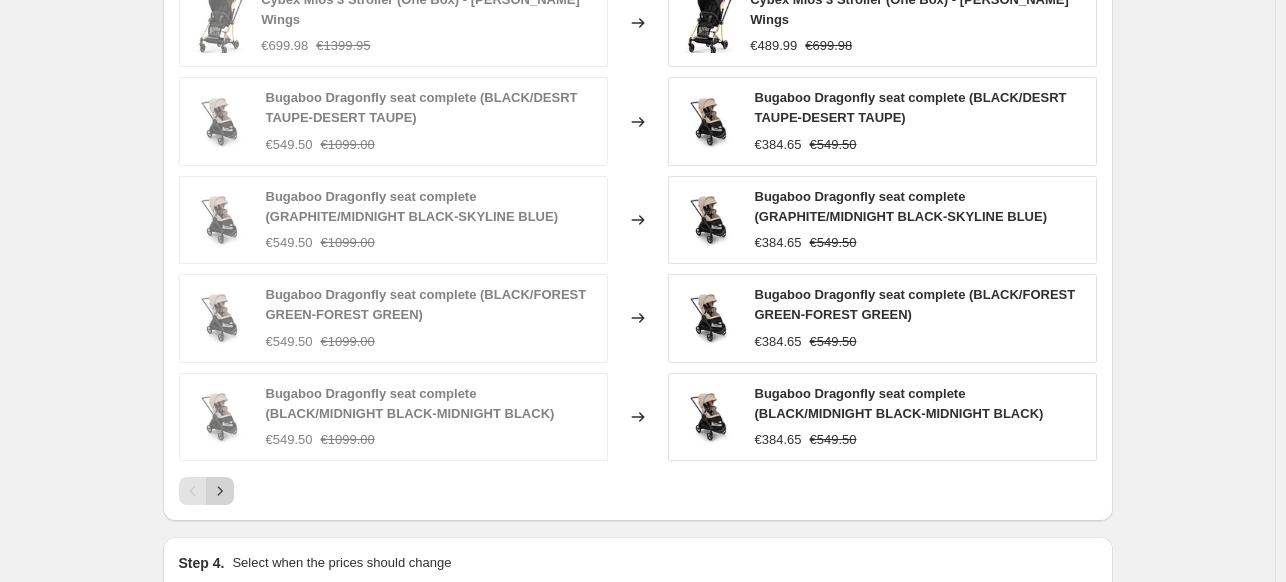 click 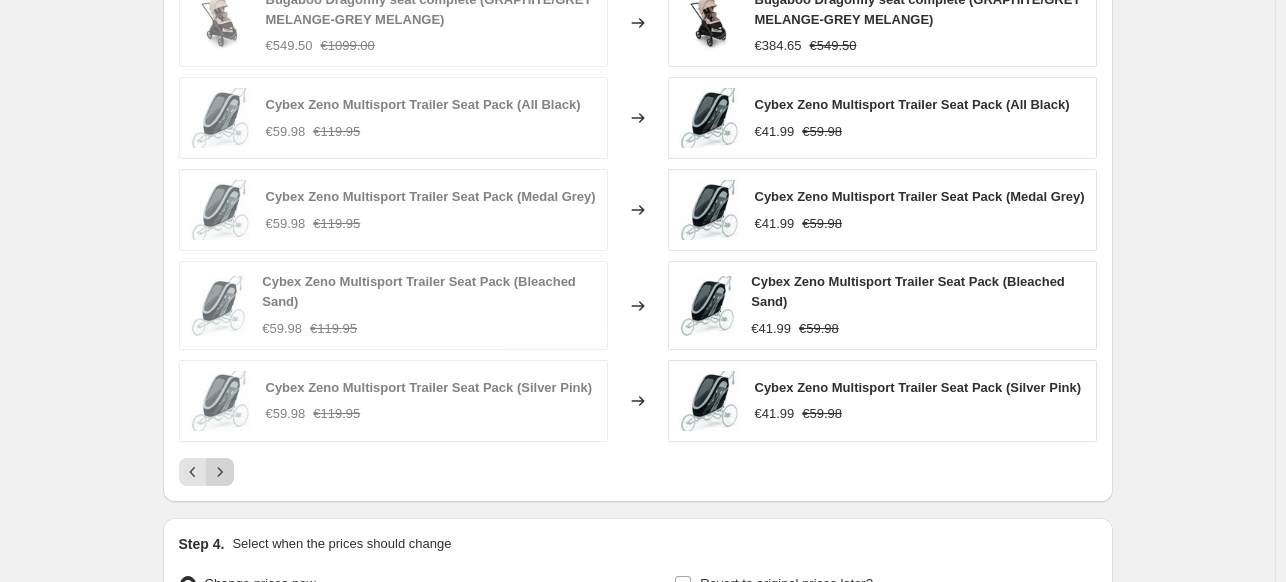 click 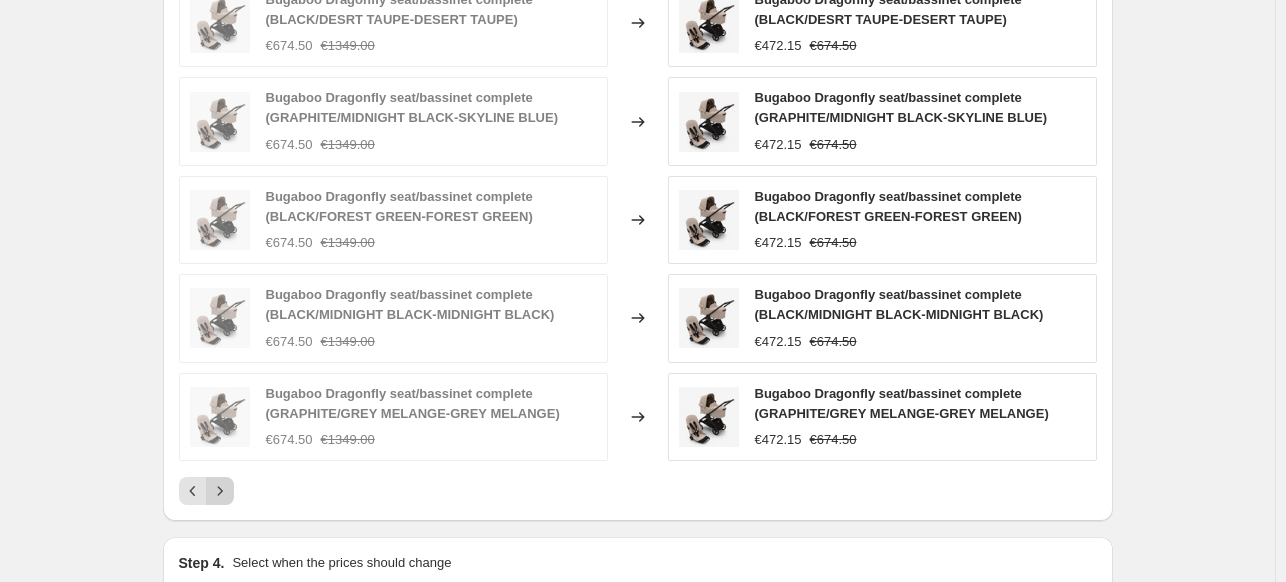 click 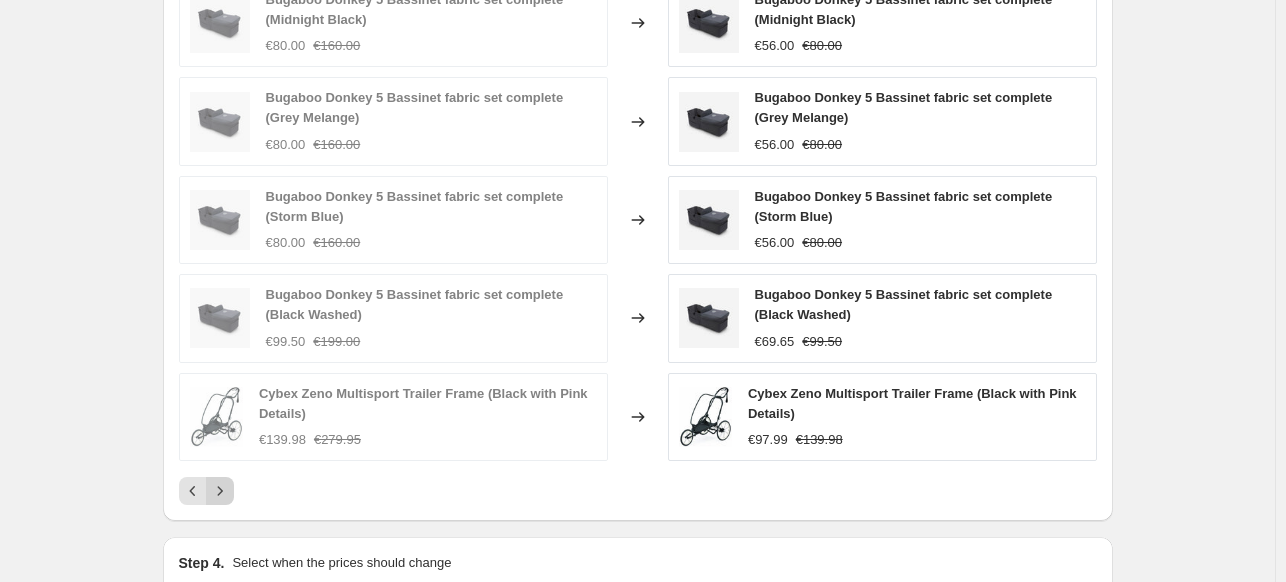 click 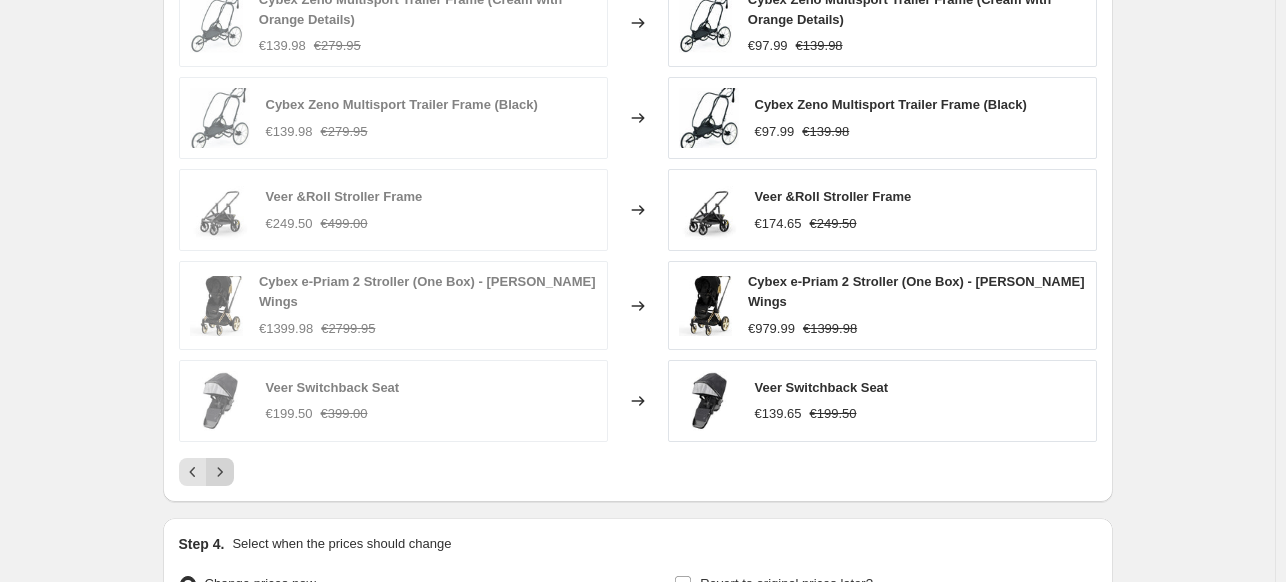 click on "PRICE CHANGE PREVIEW 186 product variants would be affected by this price change: Cybex Zeno Multisport Trailer Frame (Cream with Orange Details) €139.98 €279.95 Changed to Cybex Zeno Multisport Trailer Frame (Cream with Orange Details) €97.99 €139.98 Cybex Zeno Multisport Trailer Frame (Black) €139.98 €279.95 Changed to Cybex Zeno Multisport Trailer Frame (Black) €97.99 €139.98 Veer &Roll Stroller Frame €249.50 €499.00 Changed to Veer &Roll Stroller Frame €174.65 €249.50 Cybex e-Priam 2 Stroller (One Box) - [PERSON_NAME] Wings €1399.98 €2799.95 Changed to Cybex e-Priam 2 Stroller (One Box) - [PERSON_NAME] Wings €979.99 €1399.98 Veer Switchback Seat €199.50 €399.00 Changed to Veer Switchback Seat €139.65 €199.50" at bounding box center [638, 206] 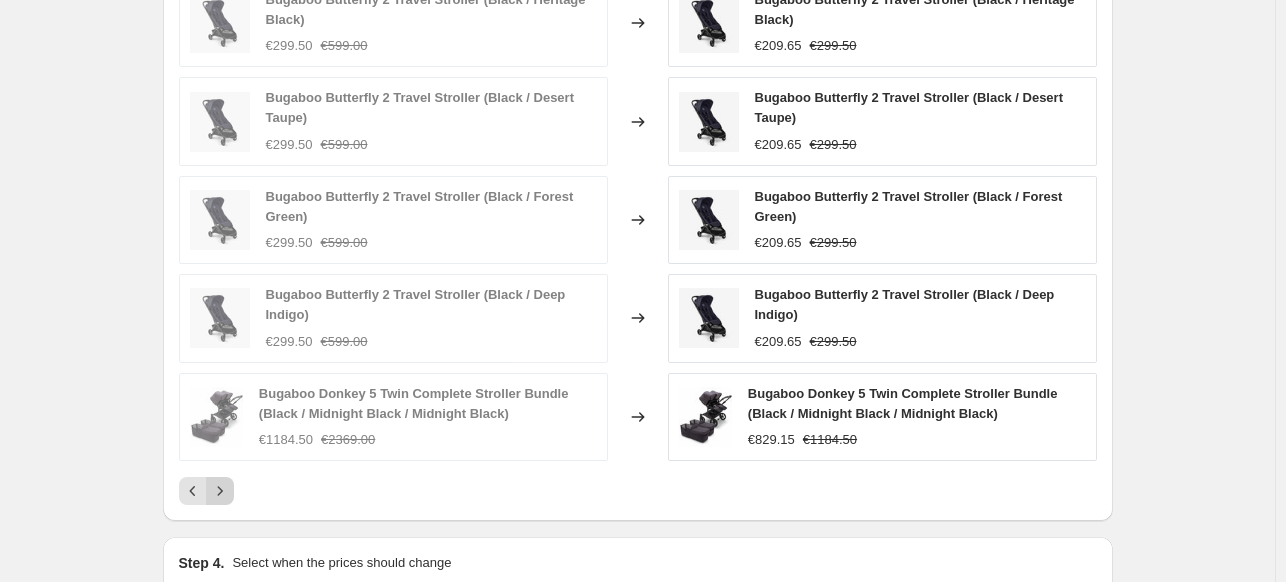 click at bounding box center [220, 491] 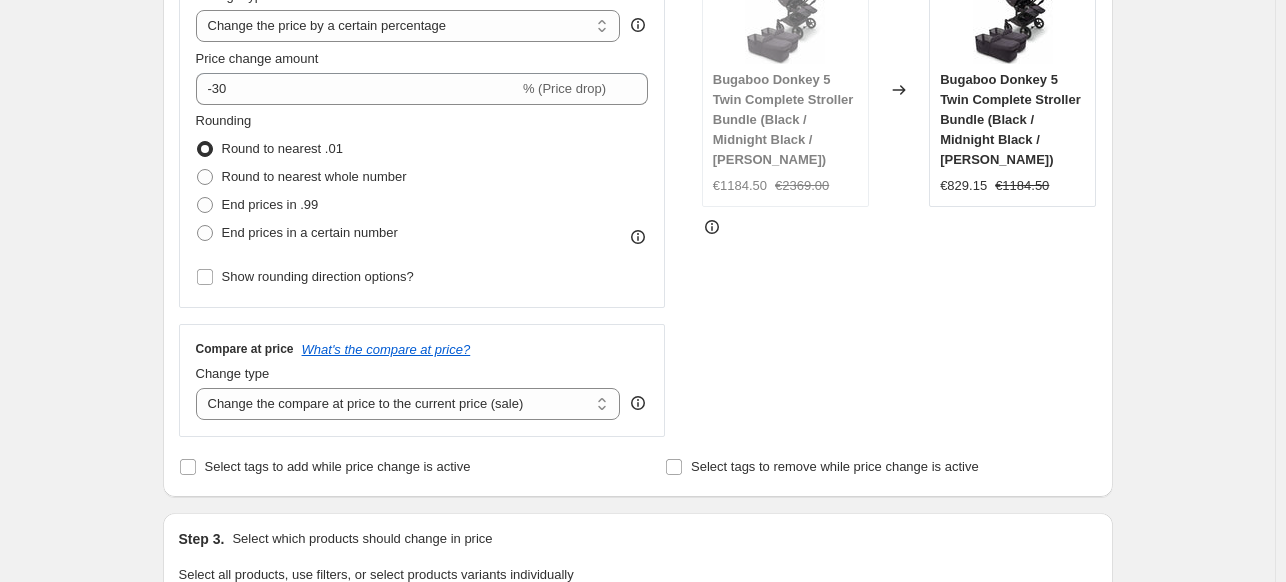 scroll, scrollTop: 360, scrollLeft: 0, axis: vertical 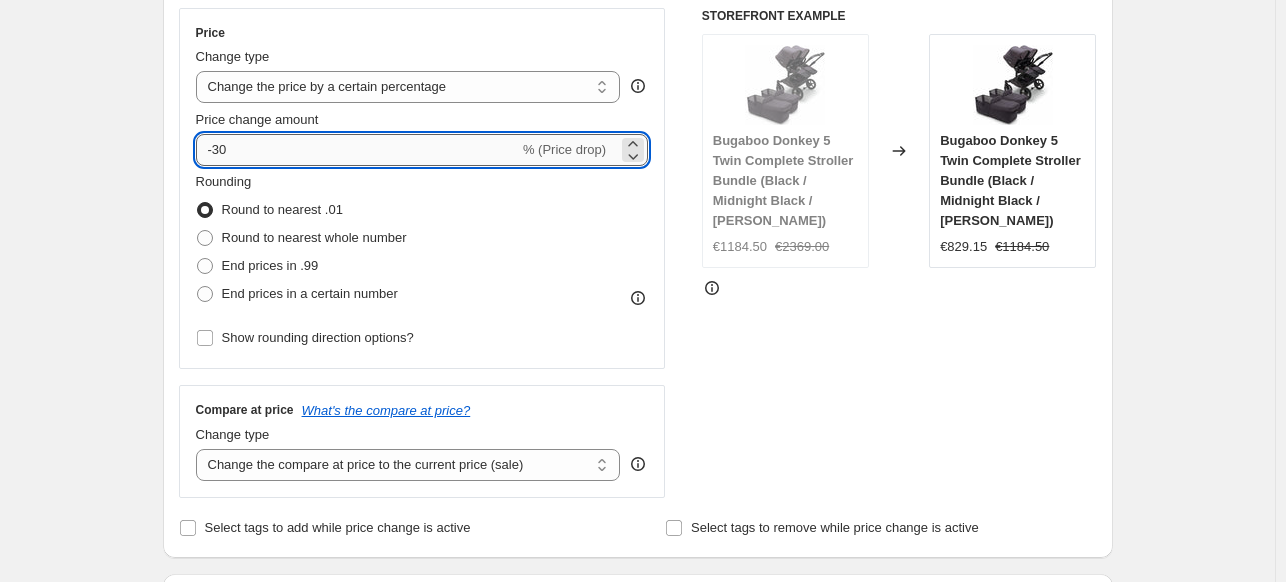 click on "-30" at bounding box center (357, 150) 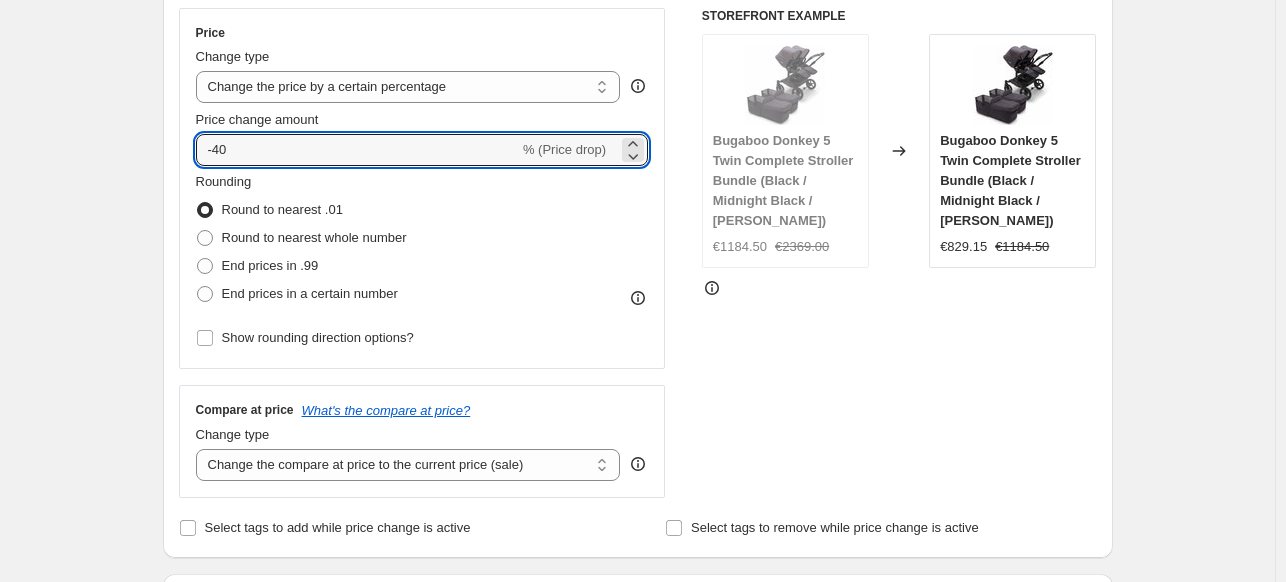 type on "-40" 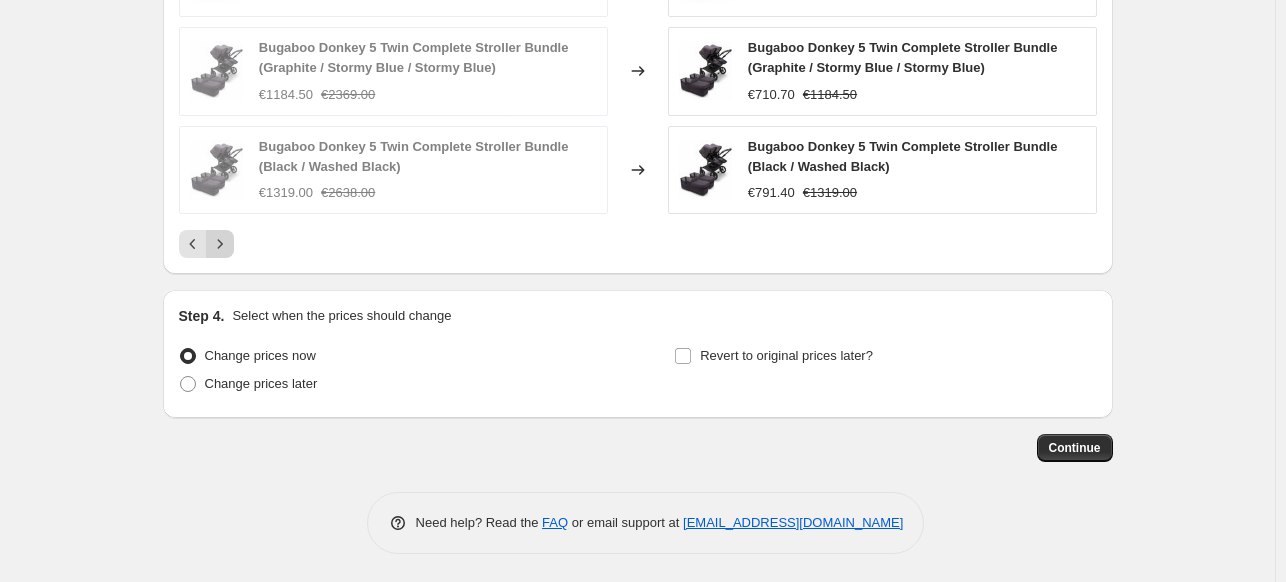 click 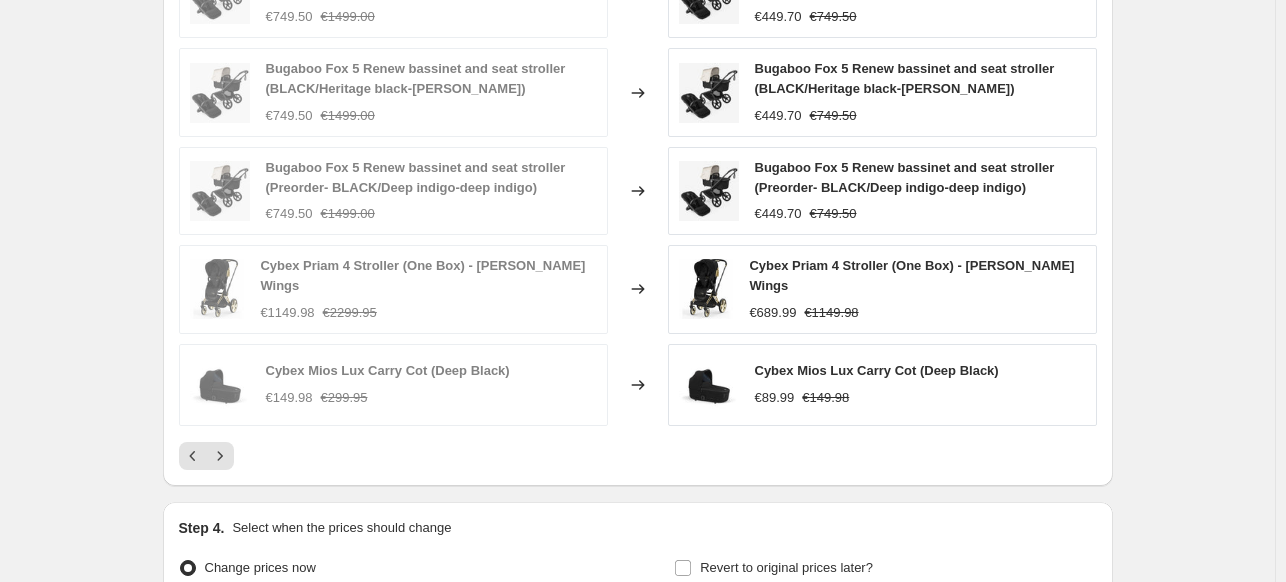 scroll, scrollTop: 1440, scrollLeft: 0, axis: vertical 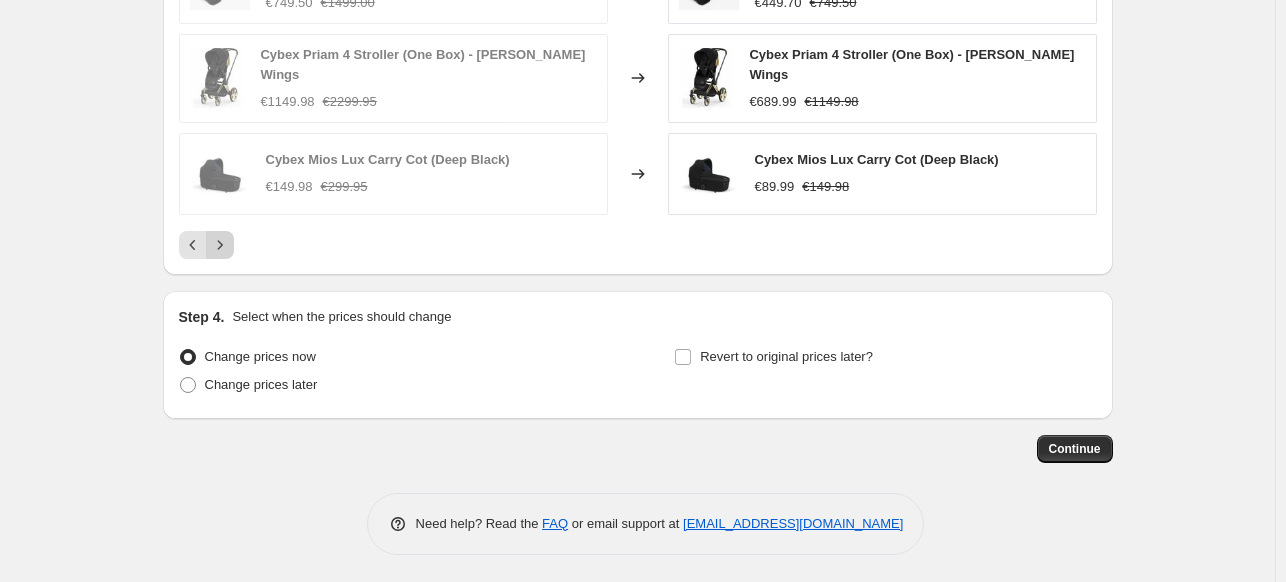 click 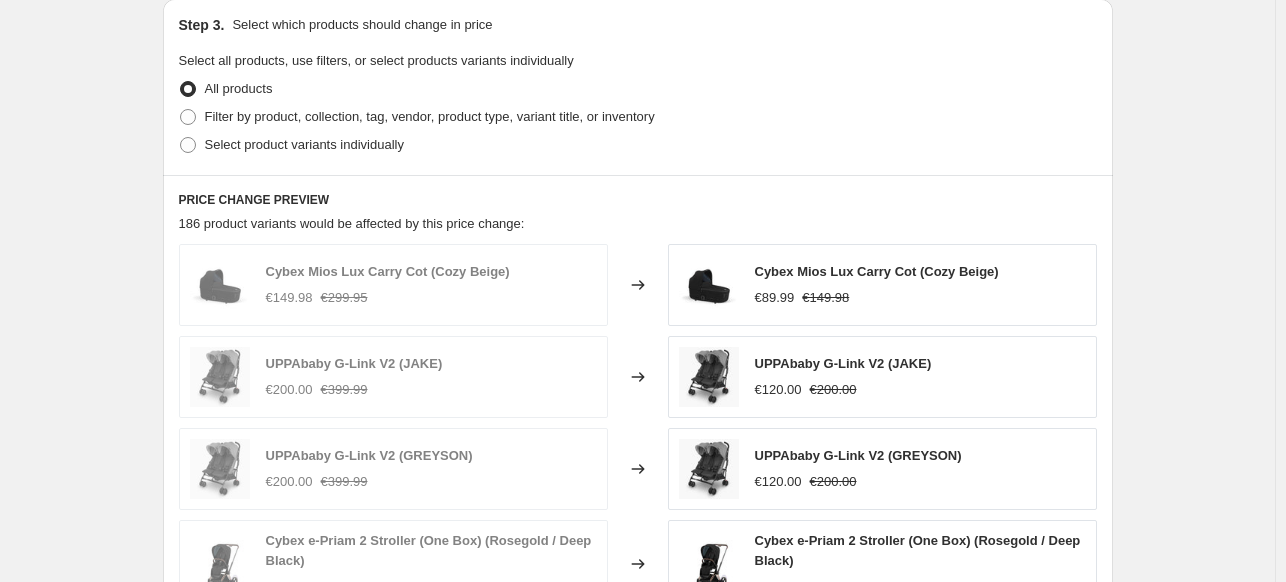 scroll, scrollTop: 1175, scrollLeft: 0, axis: vertical 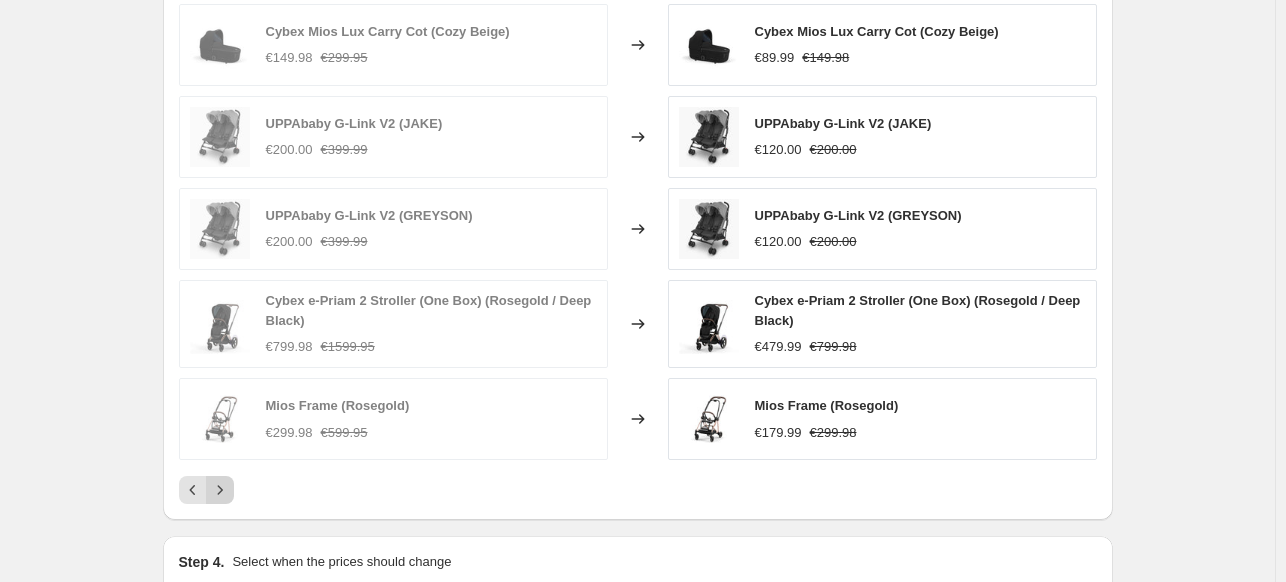 click 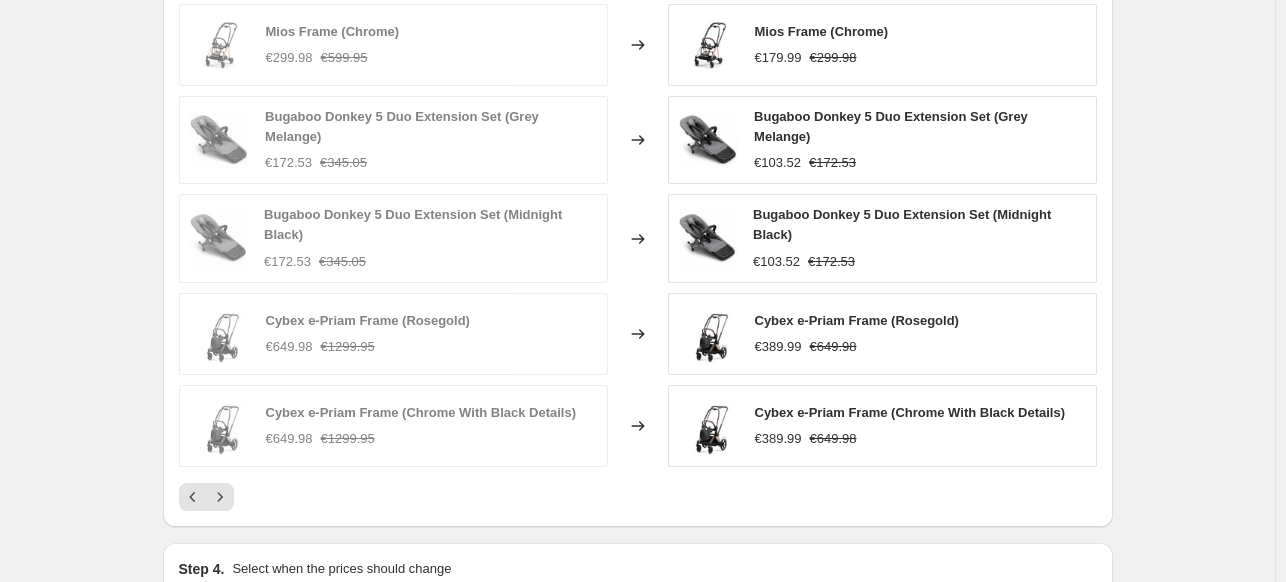scroll, scrollTop: 1421, scrollLeft: 0, axis: vertical 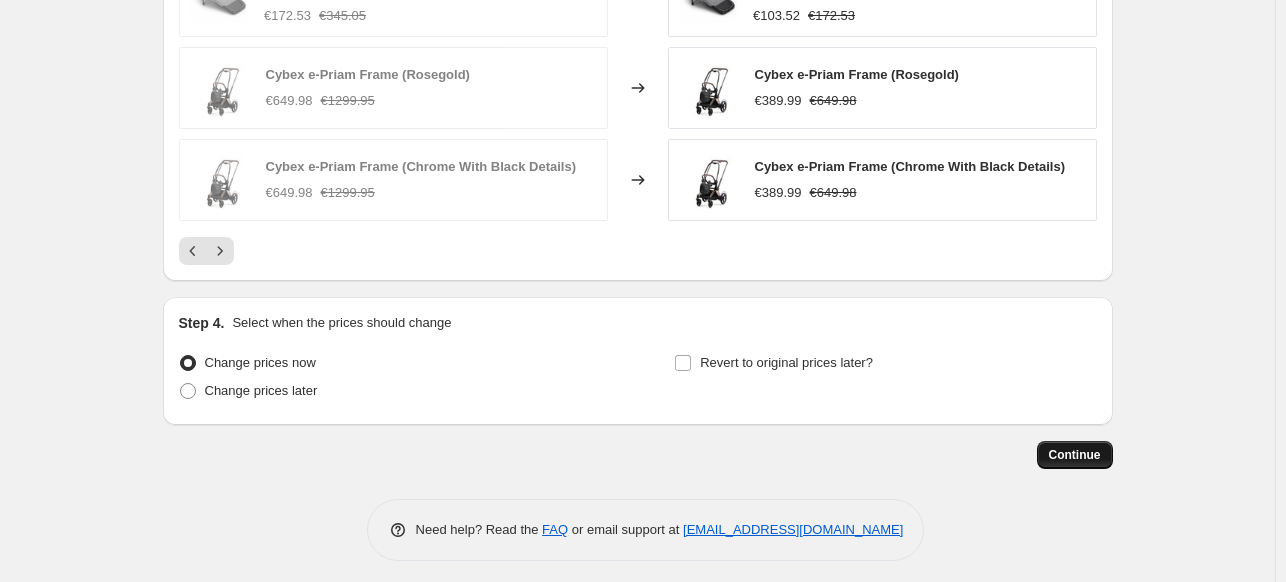 click on "Continue" at bounding box center (1075, 455) 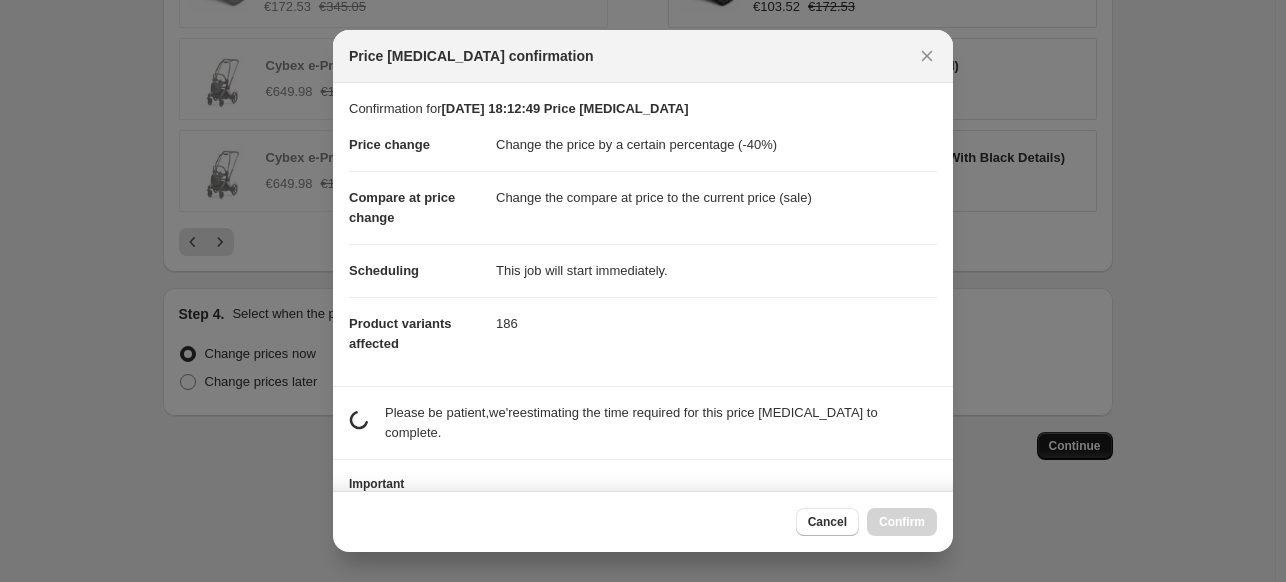 scroll, scrollTop: 0, scrollLeft: 0, axis: both 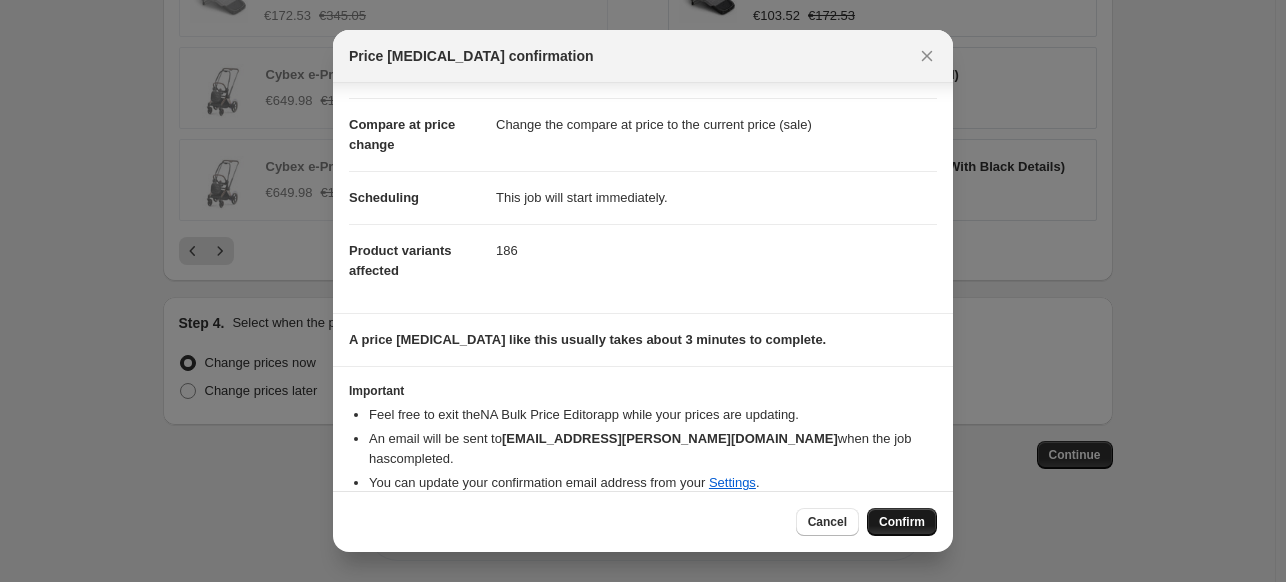 click on "Confirm" at bounding box center [902, 522] 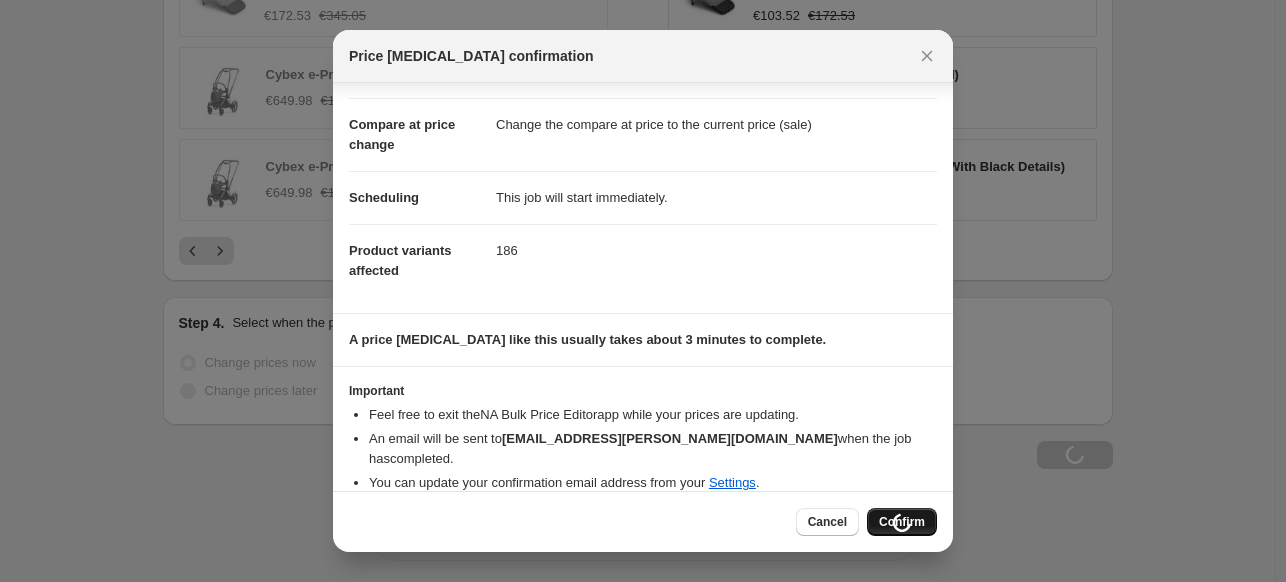 scroll, scrollTop: 1489, scrollLeft: 0, axis: vertical 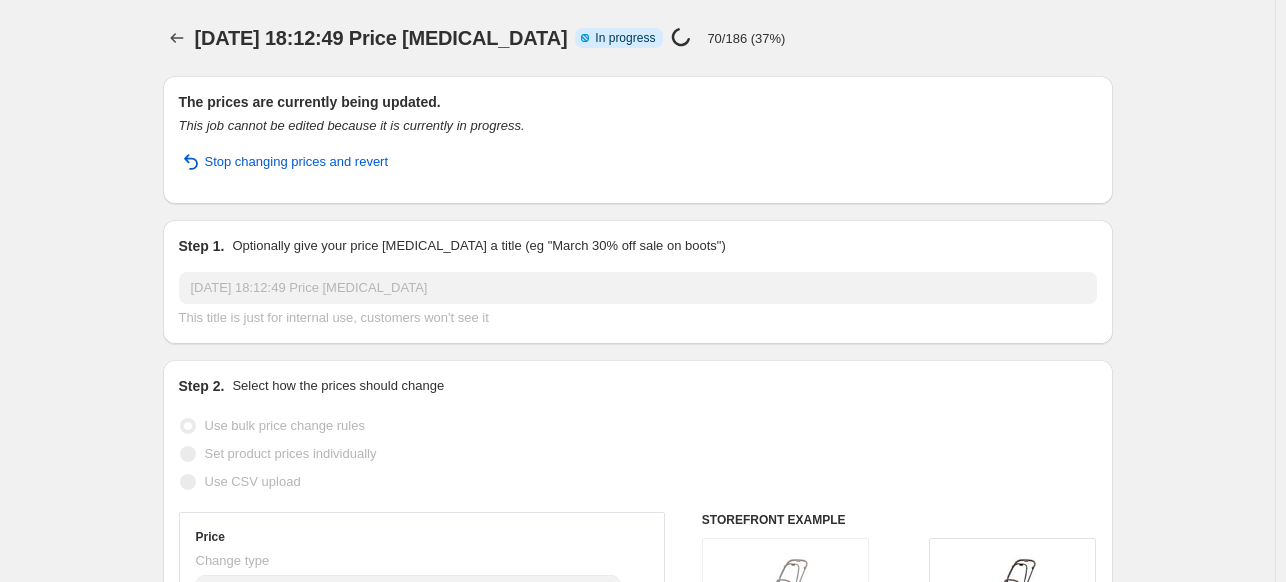 click on "Price [MEDICAL_DATA] in progress... 70/186 (37%)" at bounding box center (728, 38) 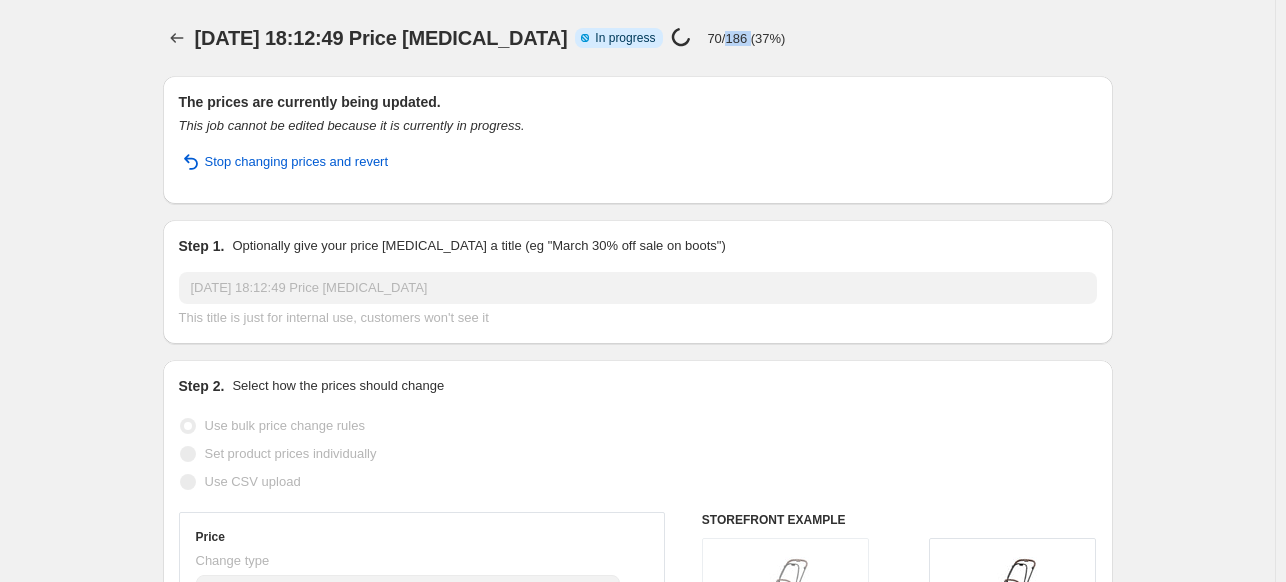 click on "Price [MEDICAL_DATA] in progress... 70/186 (37%)" at bounding box center [728, 38] 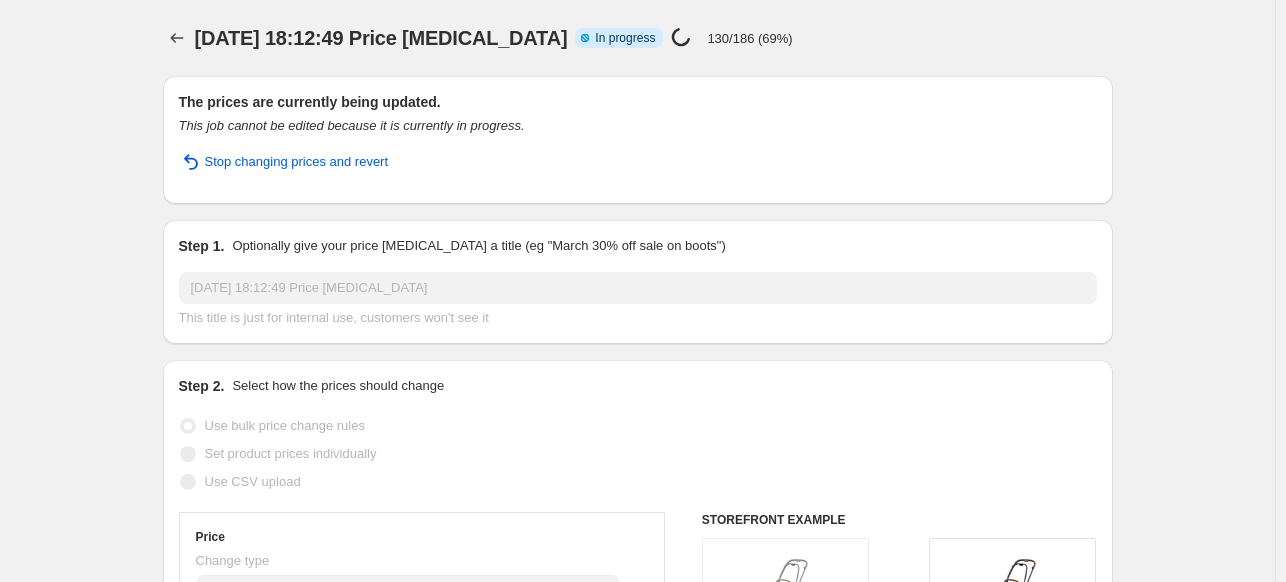 click on "Price [MEDICAL_DATA] in progress... 130/186 (69%)" at bounding box center [731, 38] 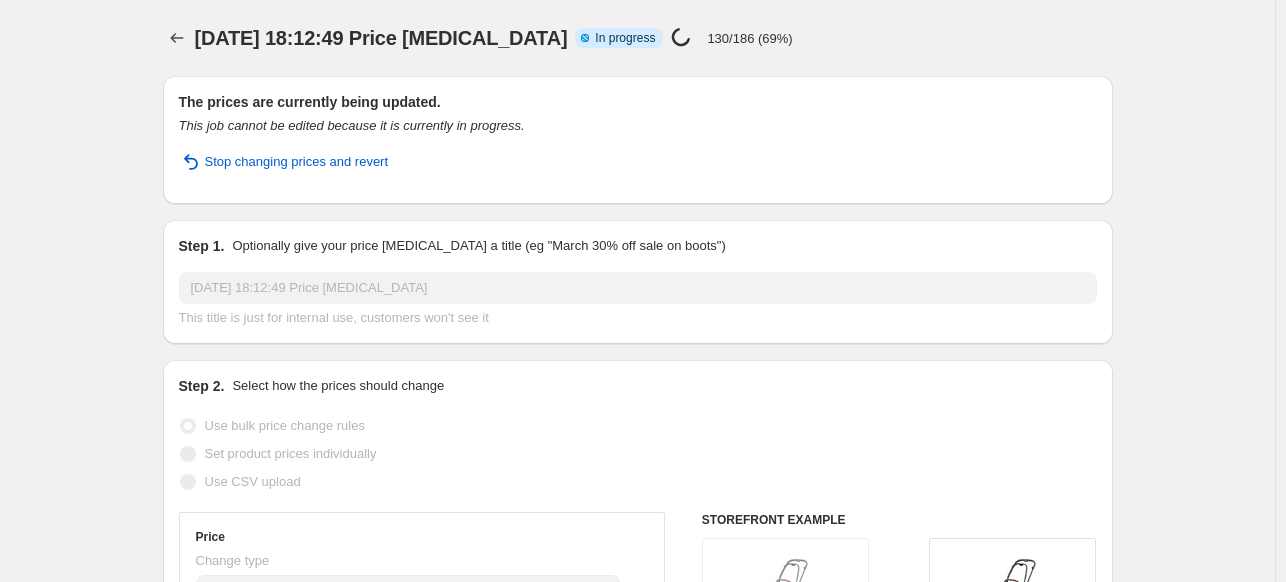 select on "percentage" 